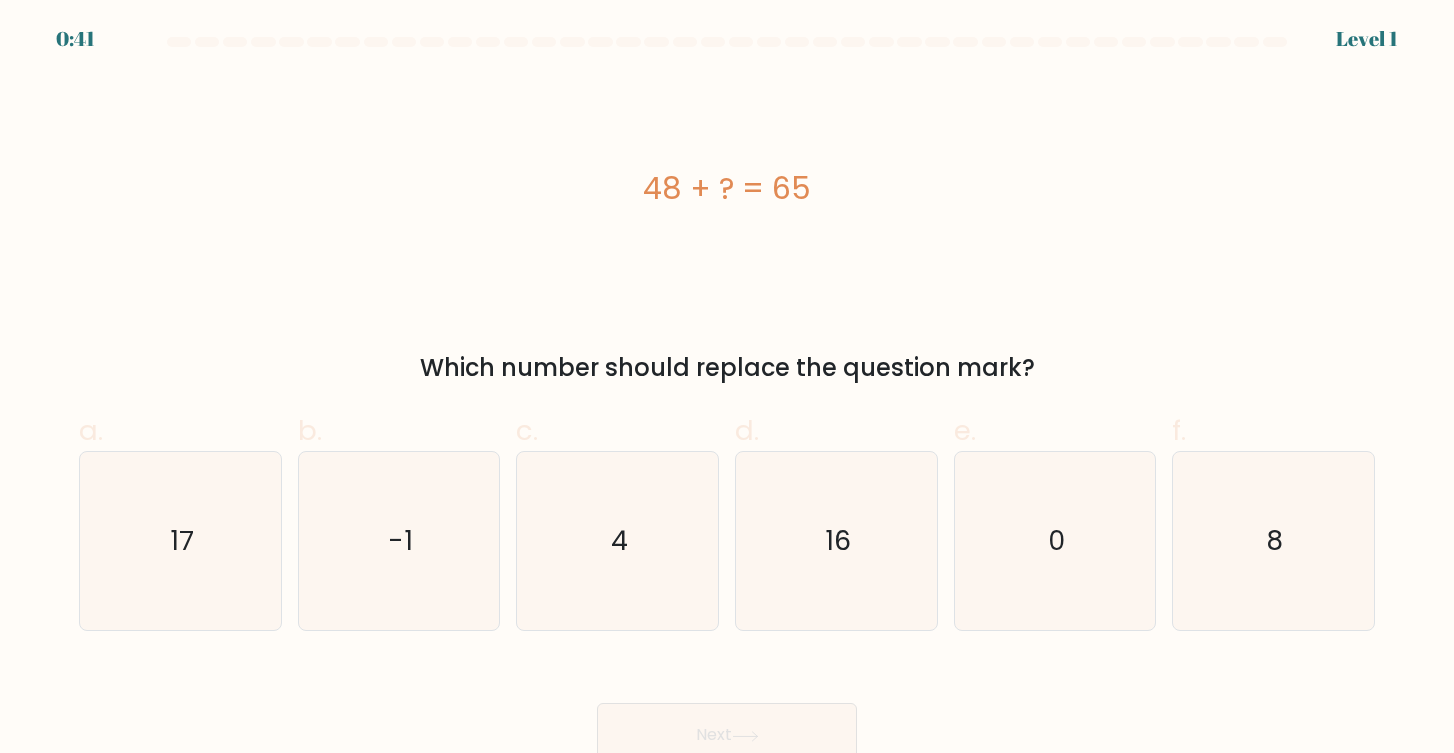 scroll, scrollTop: 14, scrollLeft: 0, axis: vertical 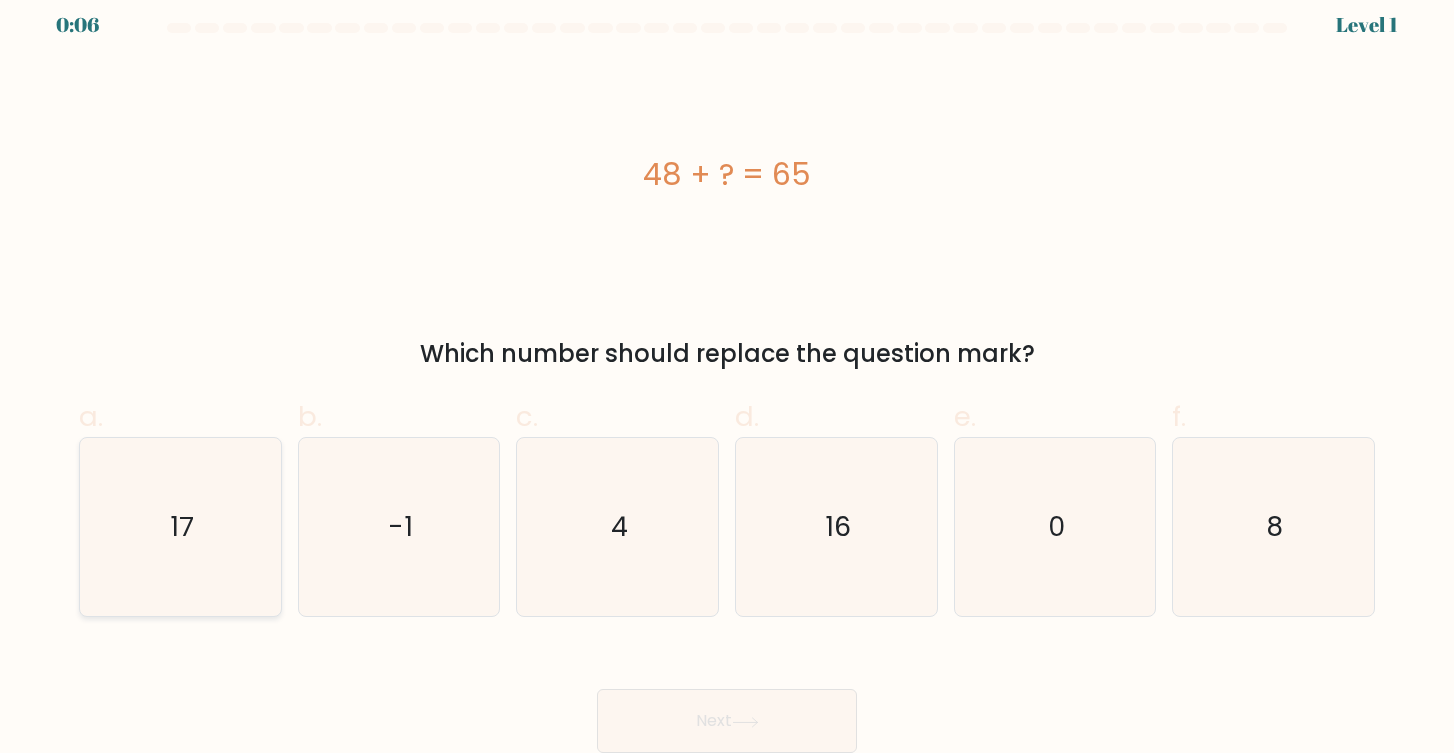 click on "17" 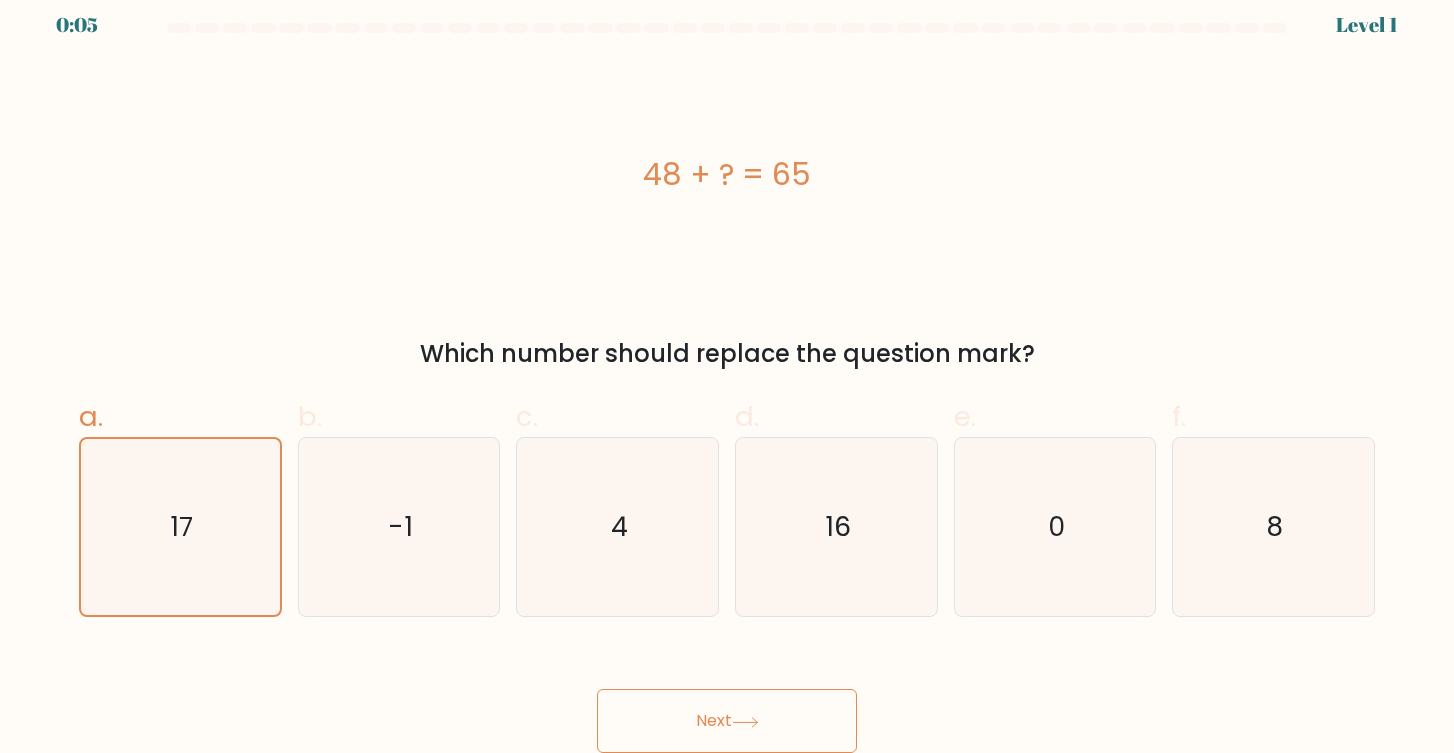 click on "Next" at bounding box center [727, 721] 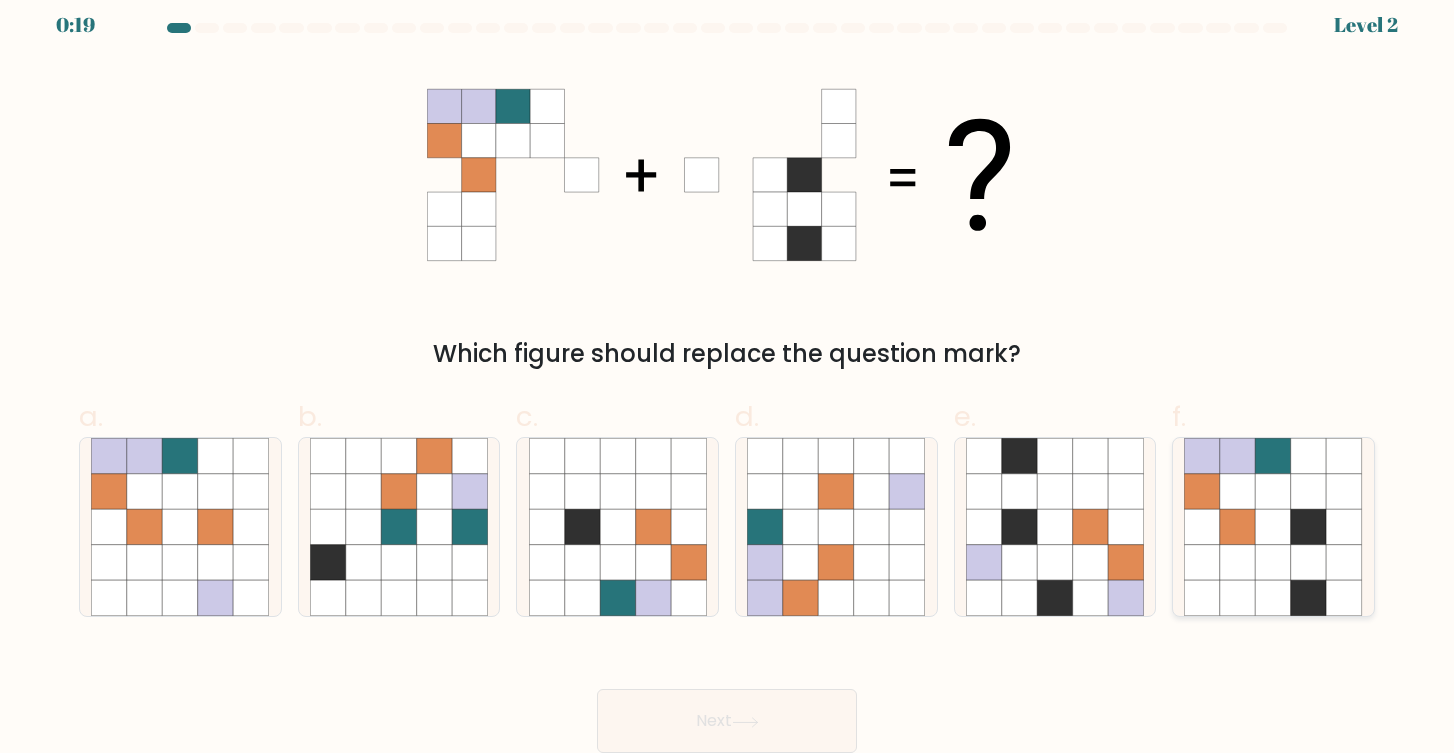 click 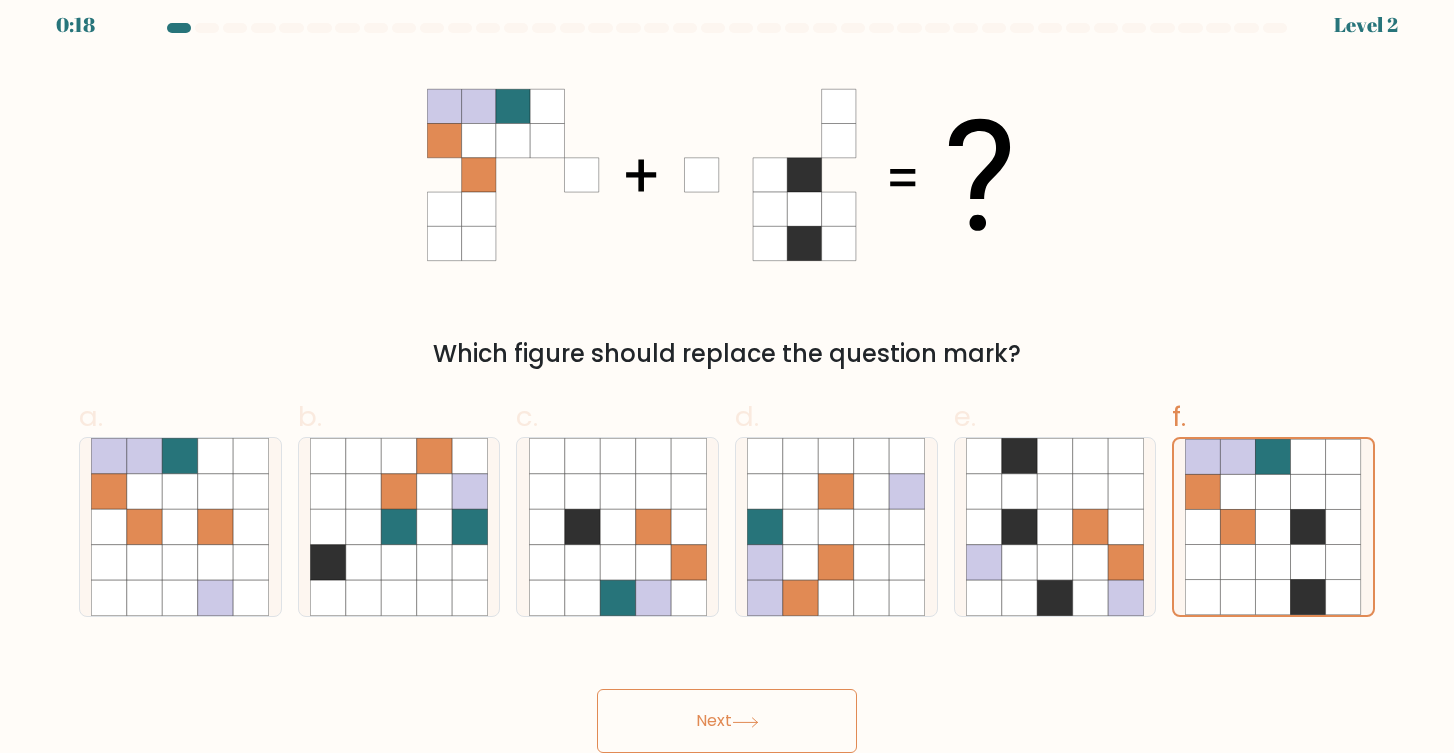 click on "Next" at bounding box center (727, 721) 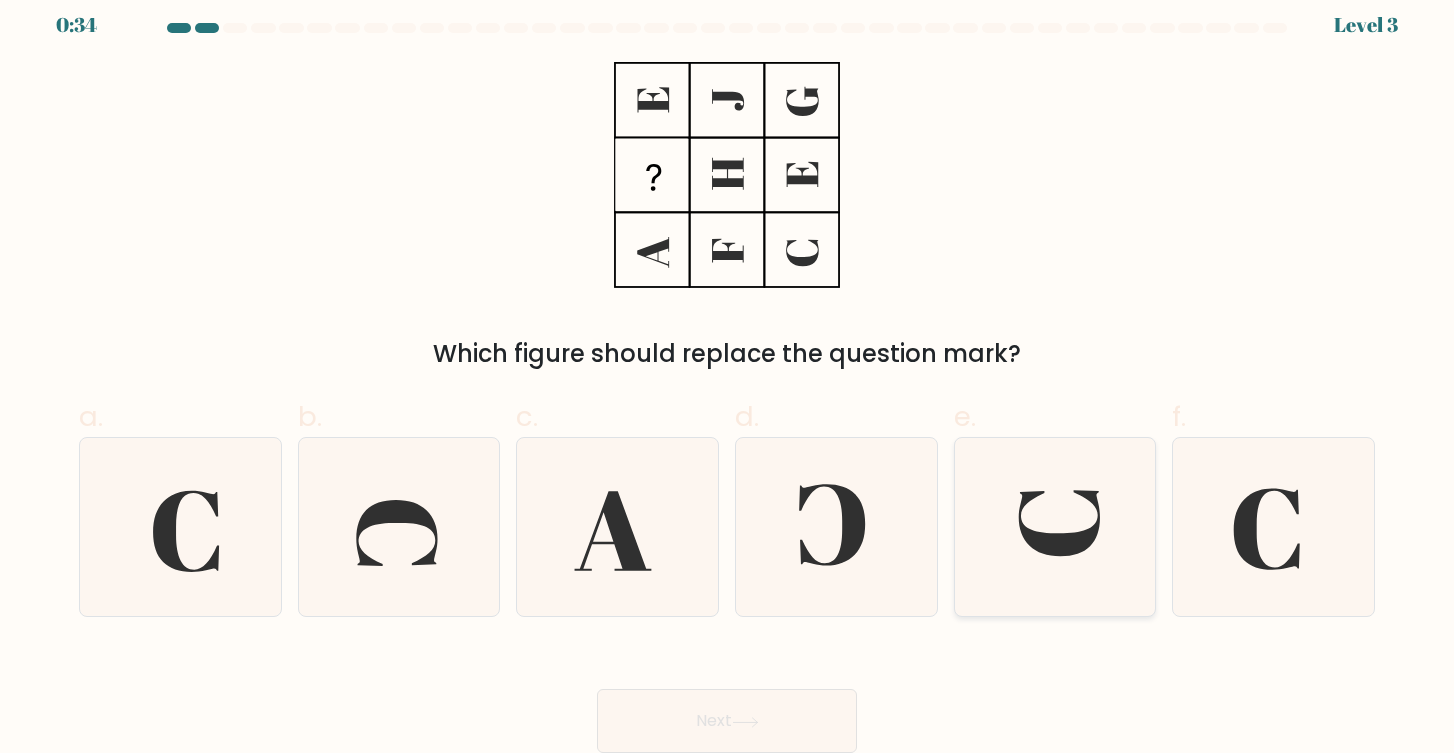 click 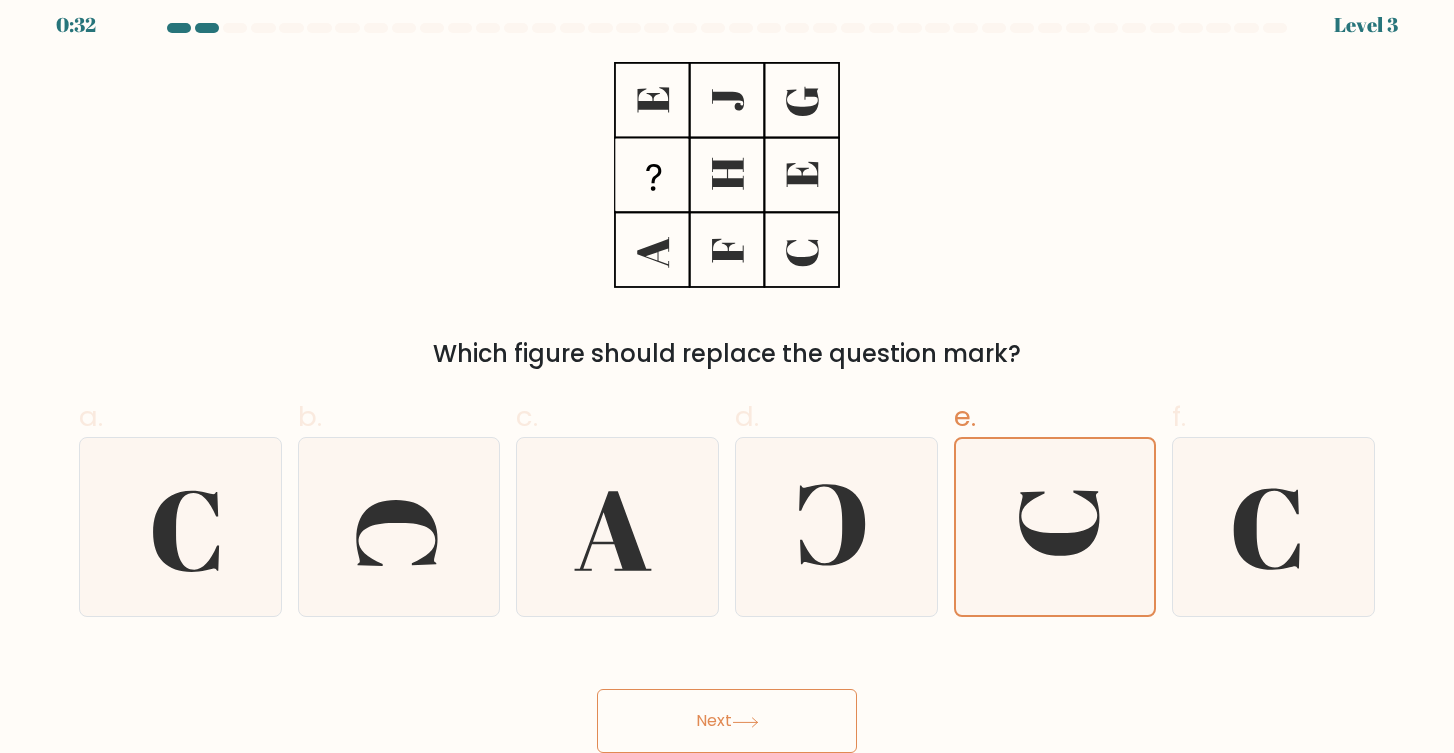 click on "Next" at bounding box center [727, 721] 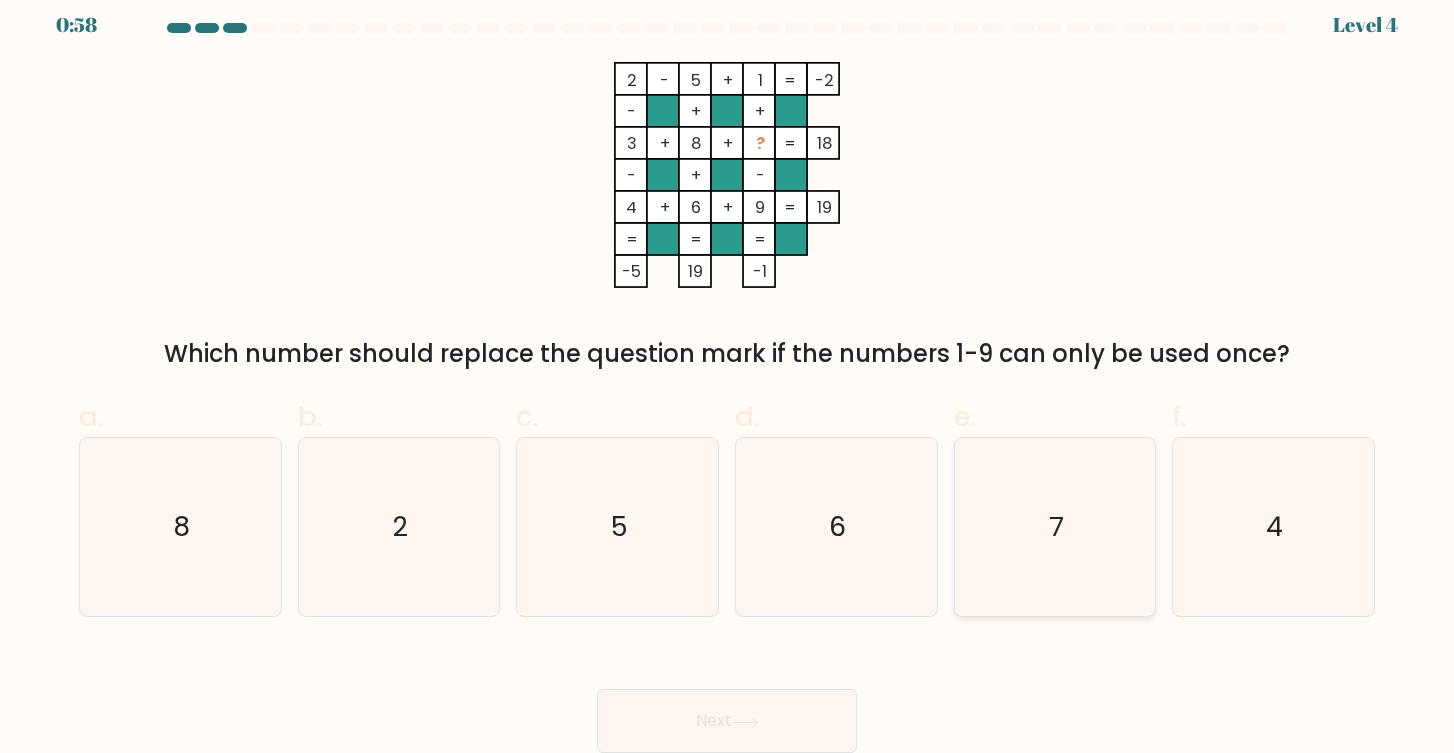 click on "7" 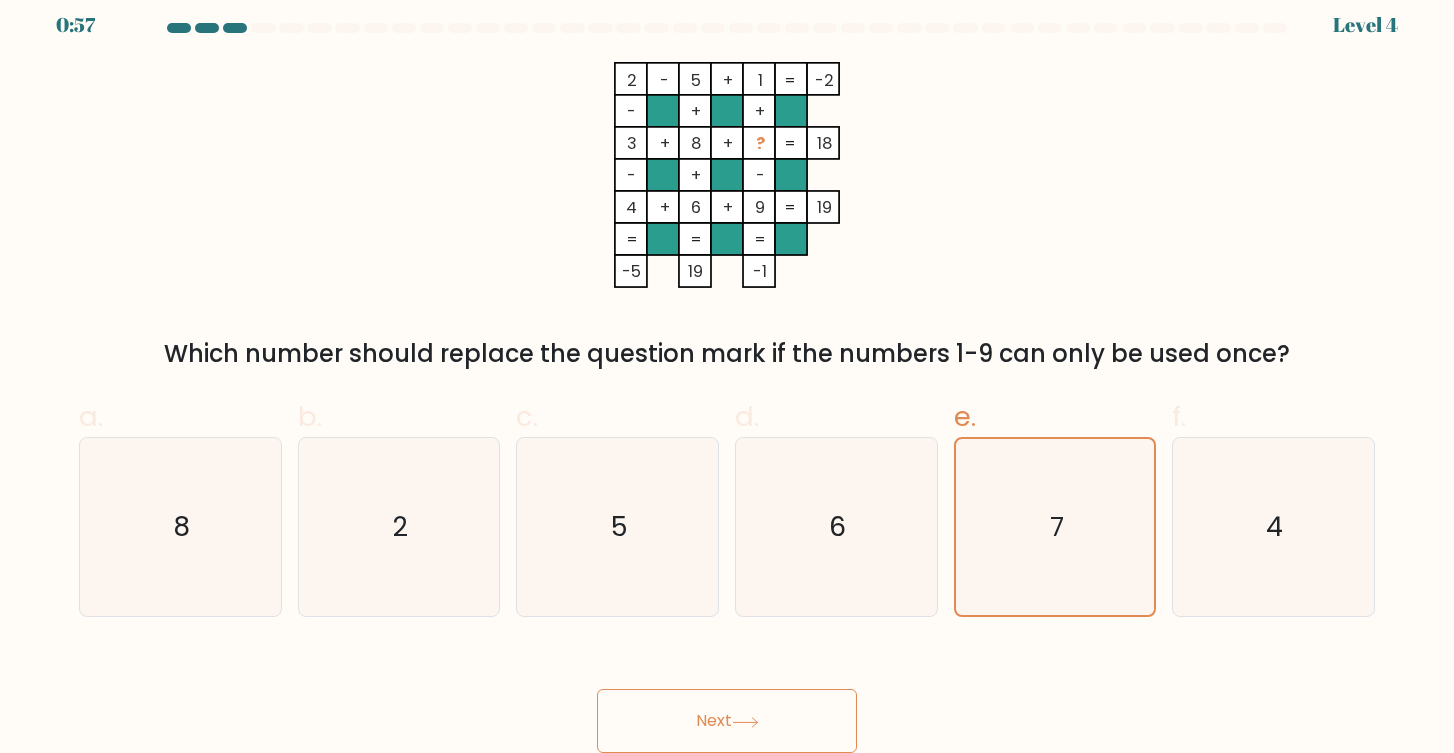 click on "Next" at bounding box center (727, 721) 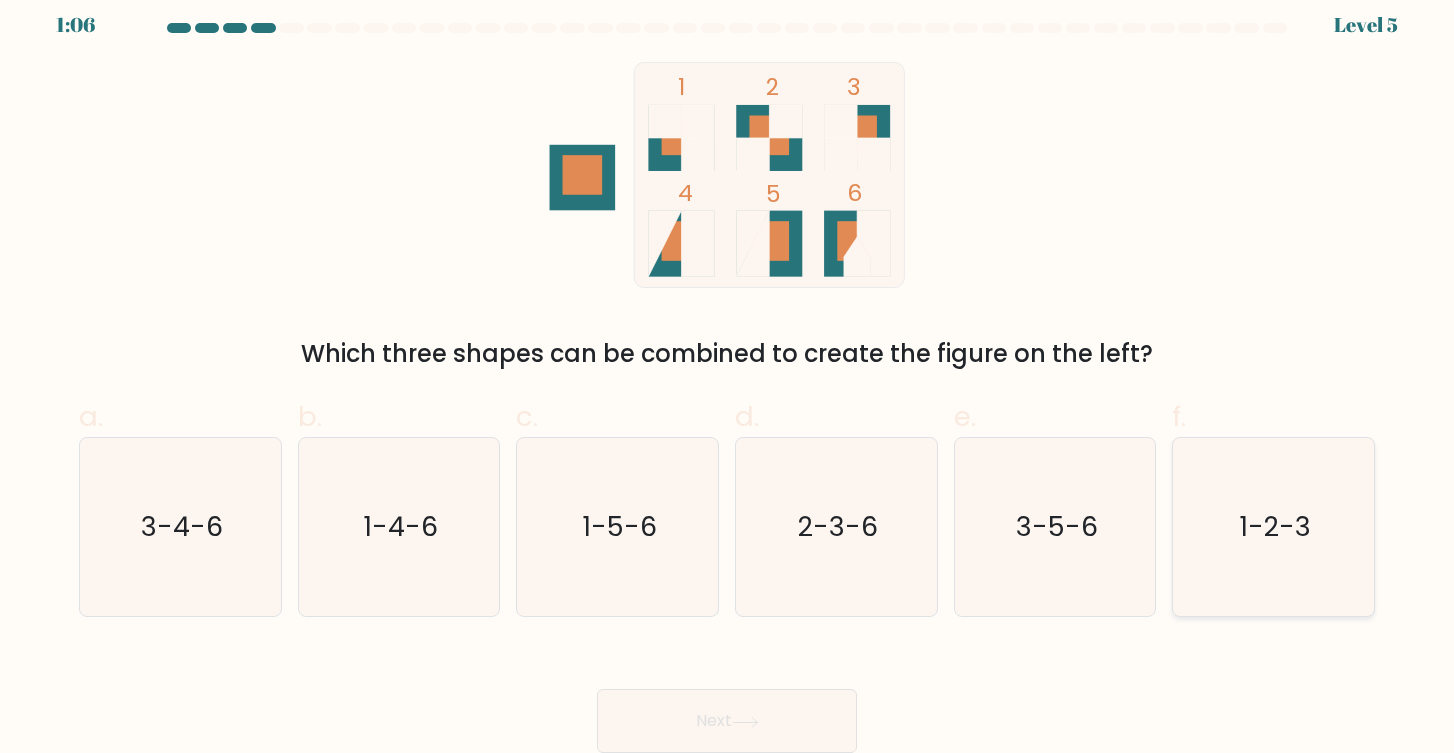 click on "1-2-3" 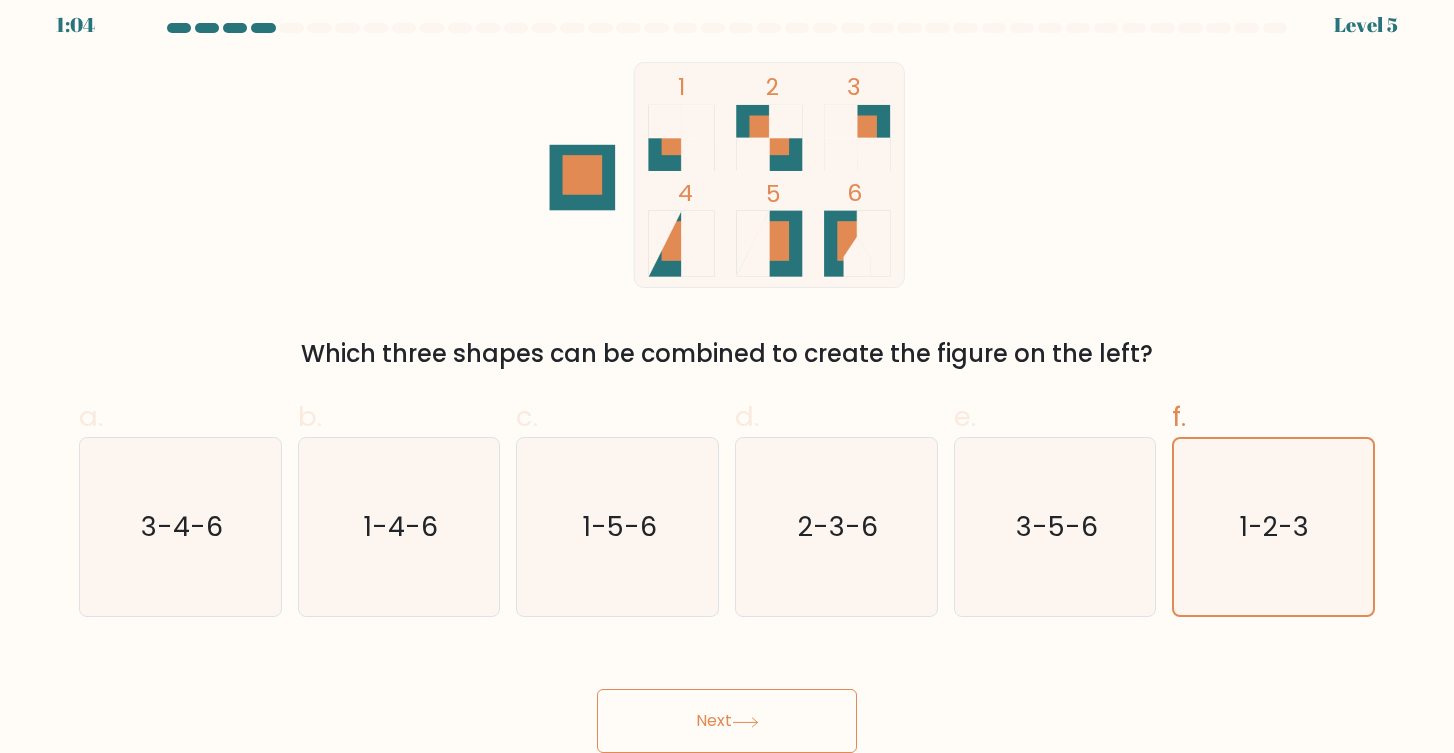 click on "Next" at bounding box center (727, 721) 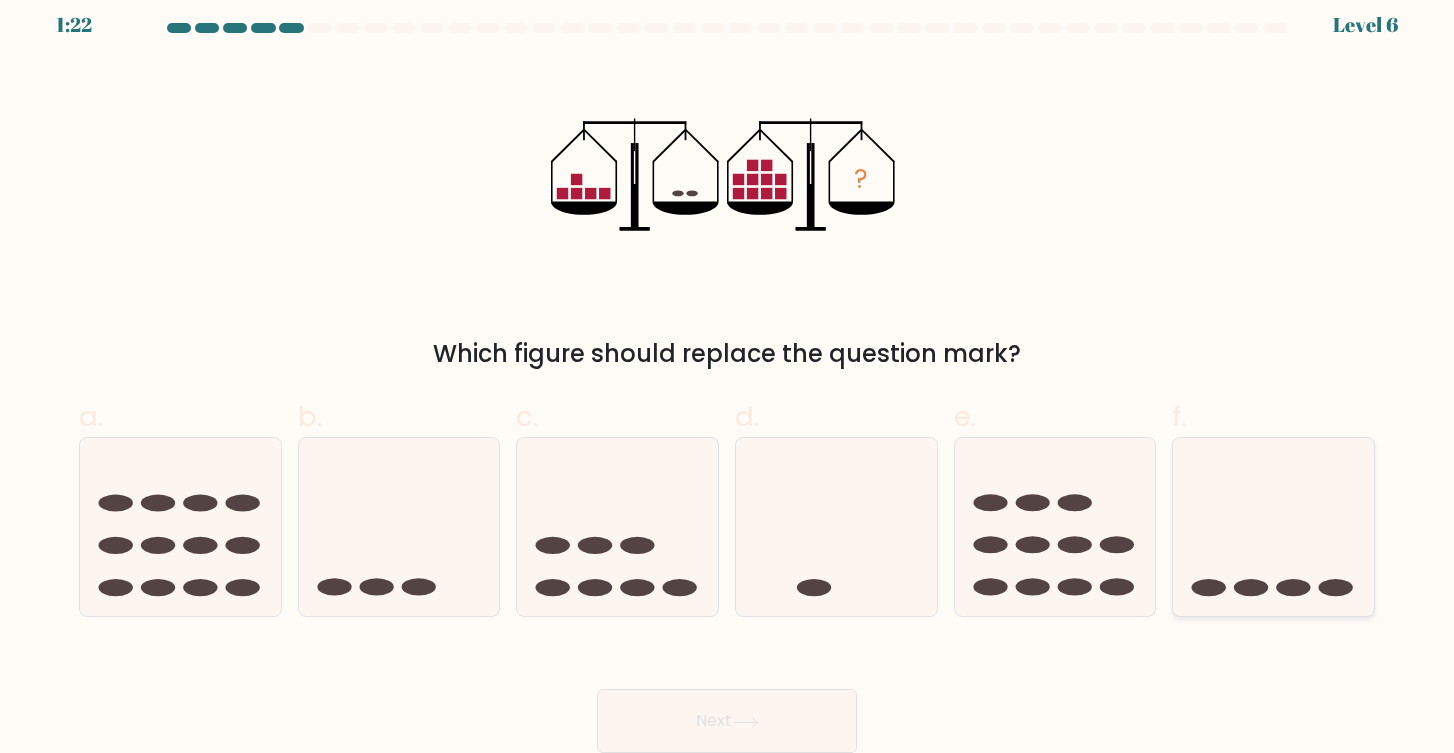 click 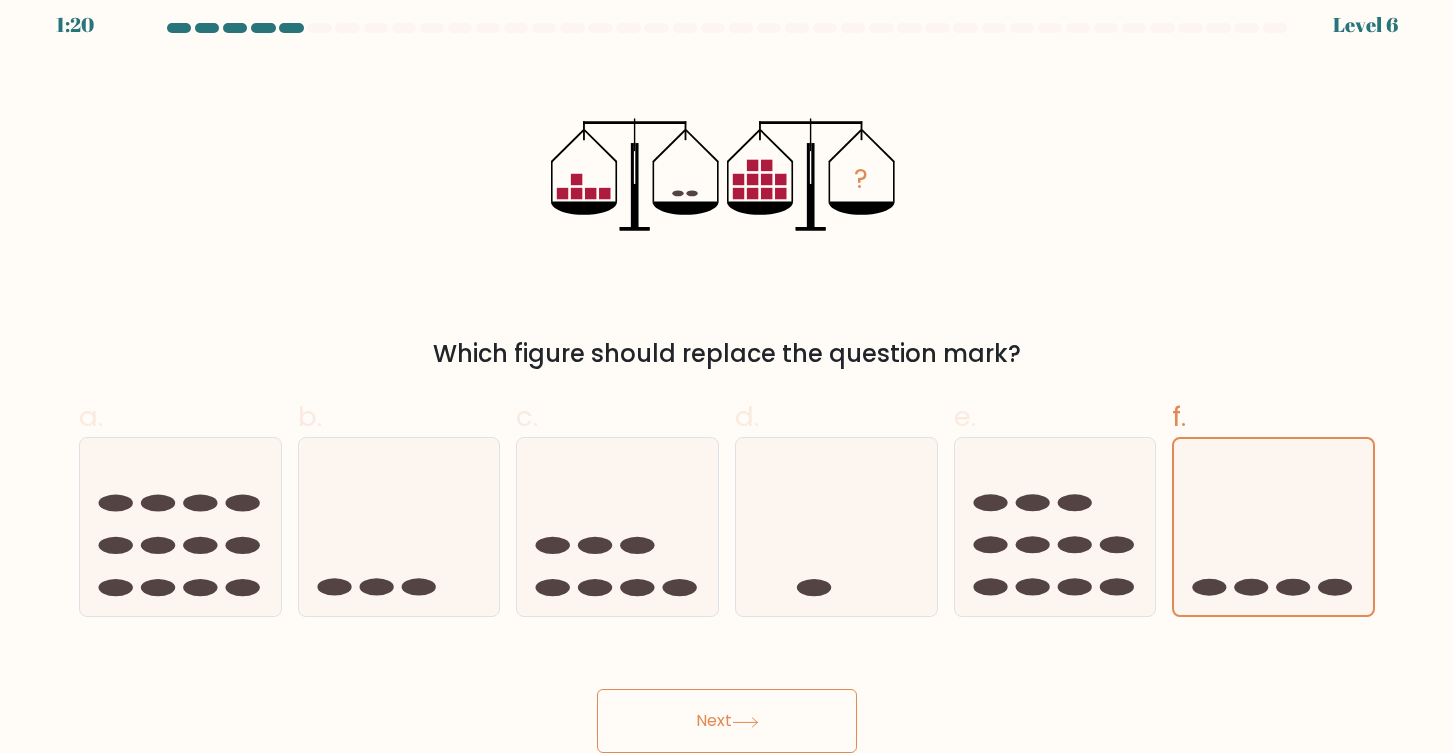 click on "Next" at bounding box center (727, 721) 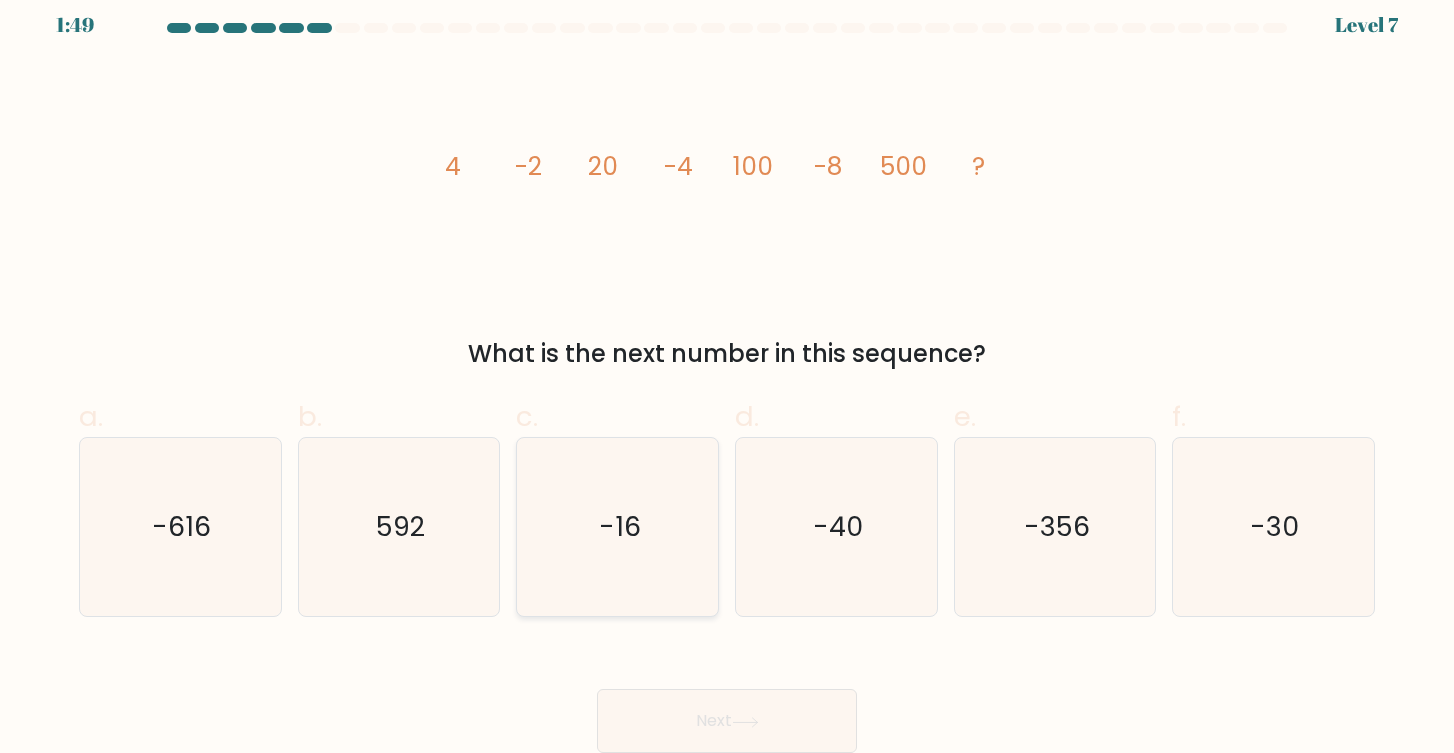 click on "-16" 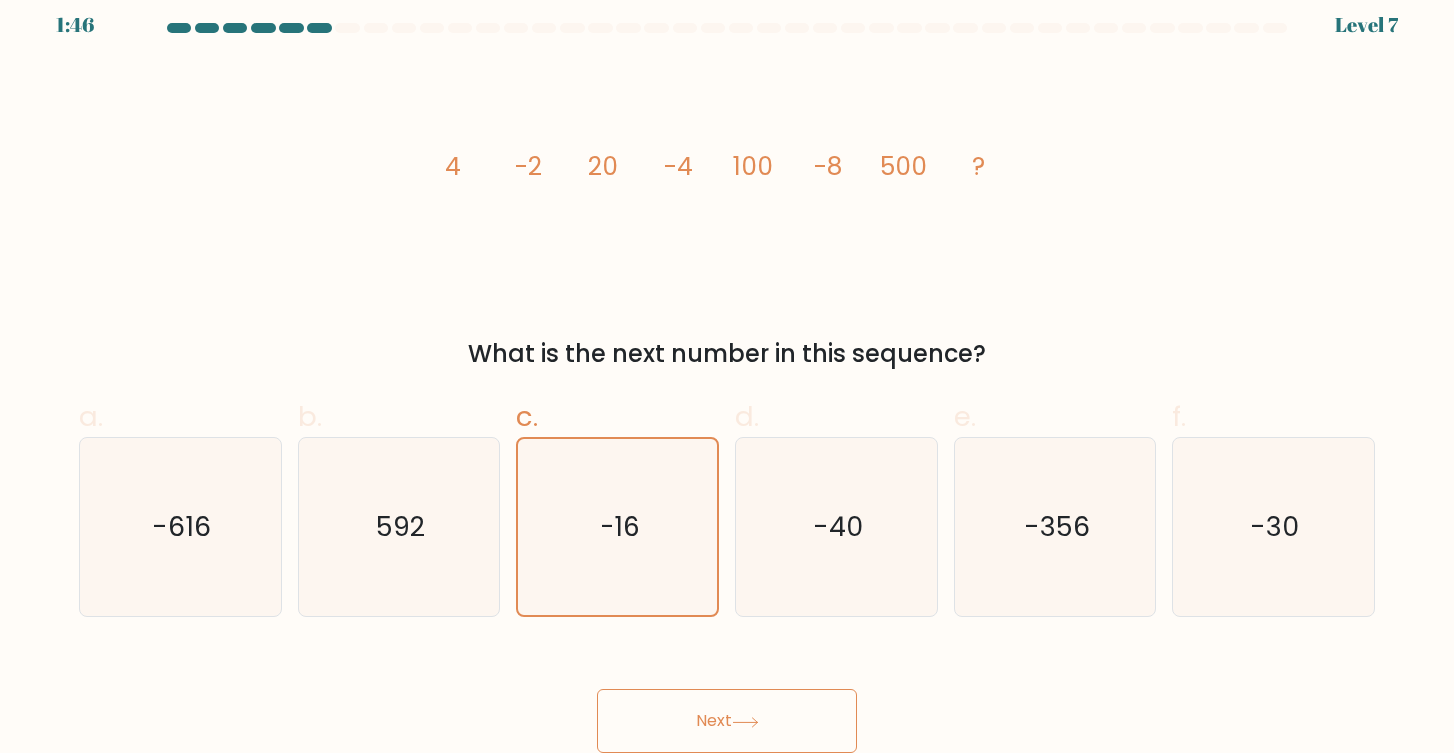 click on "Next" at bounding box center (727, 721) 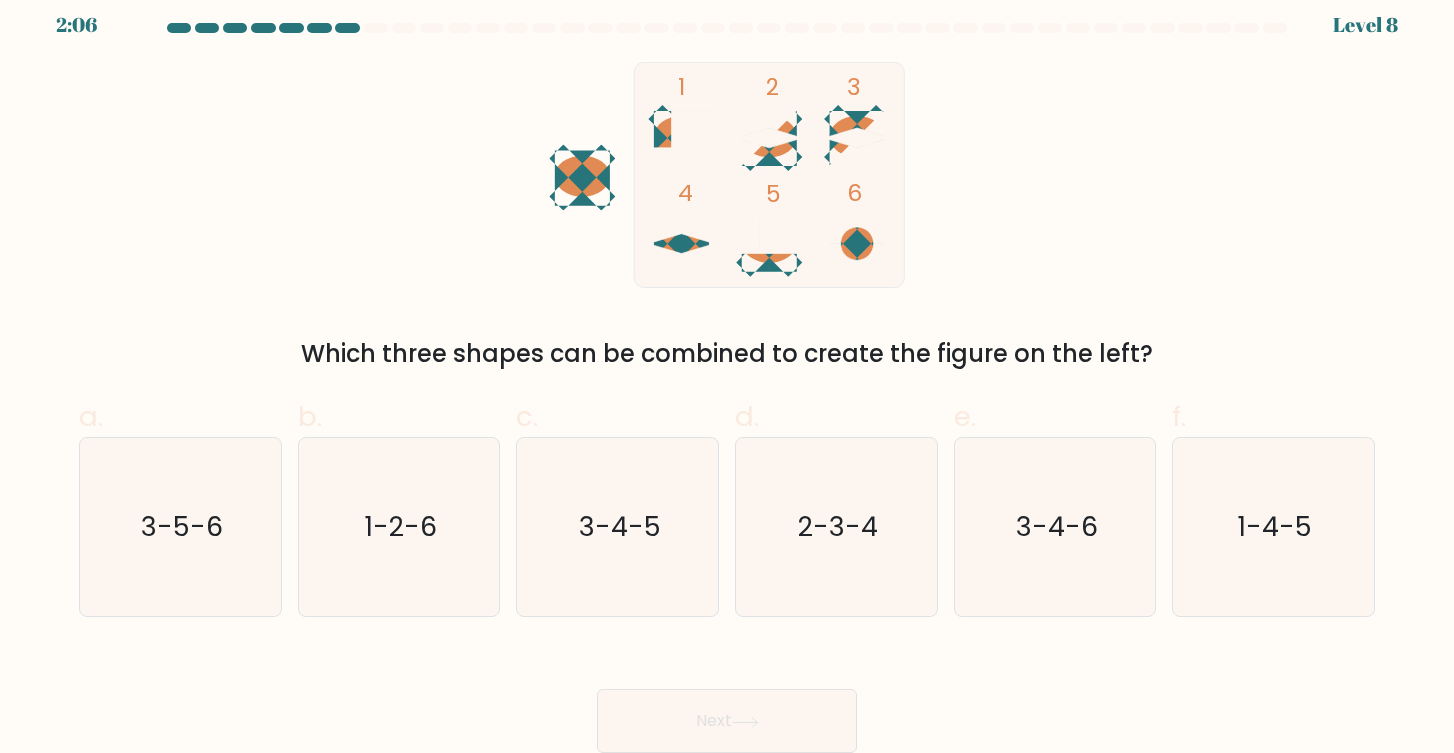 click 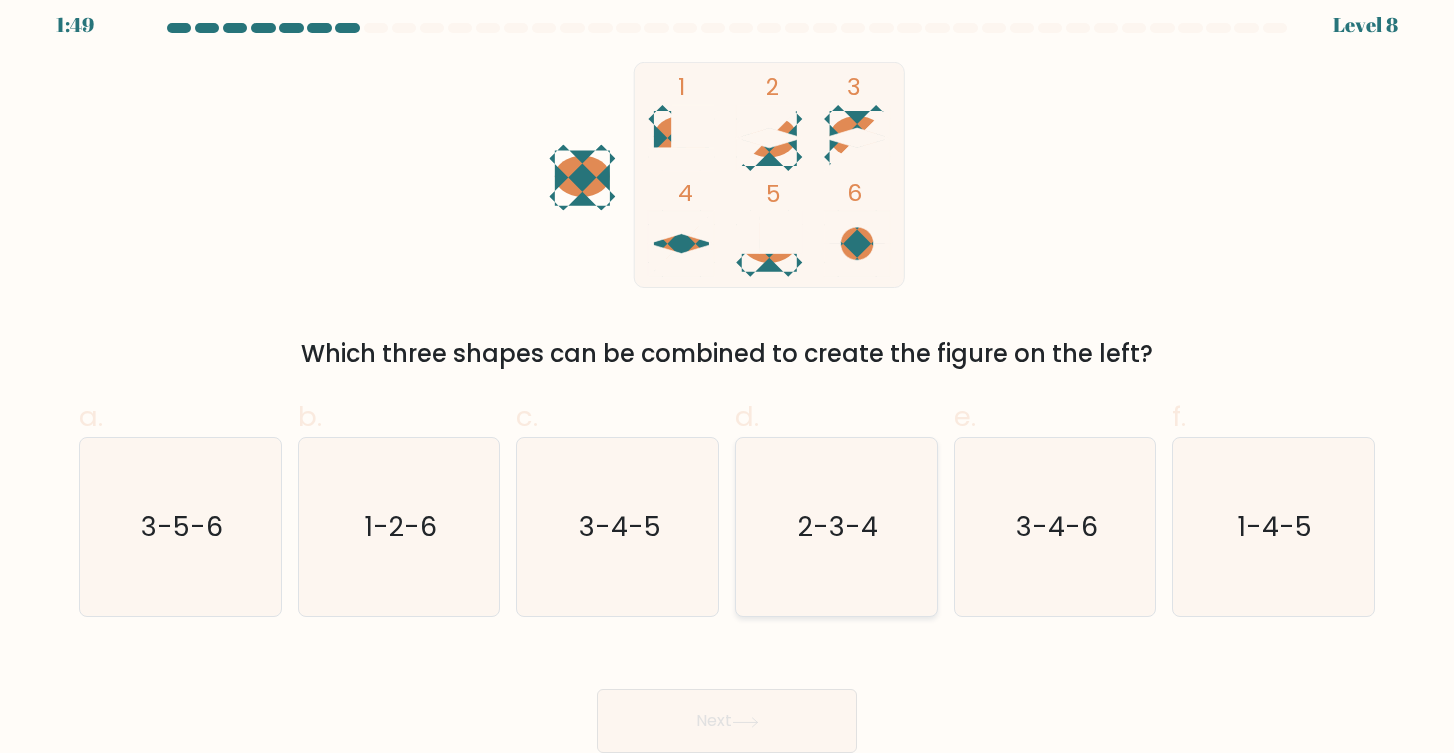 click on "2-3-4" 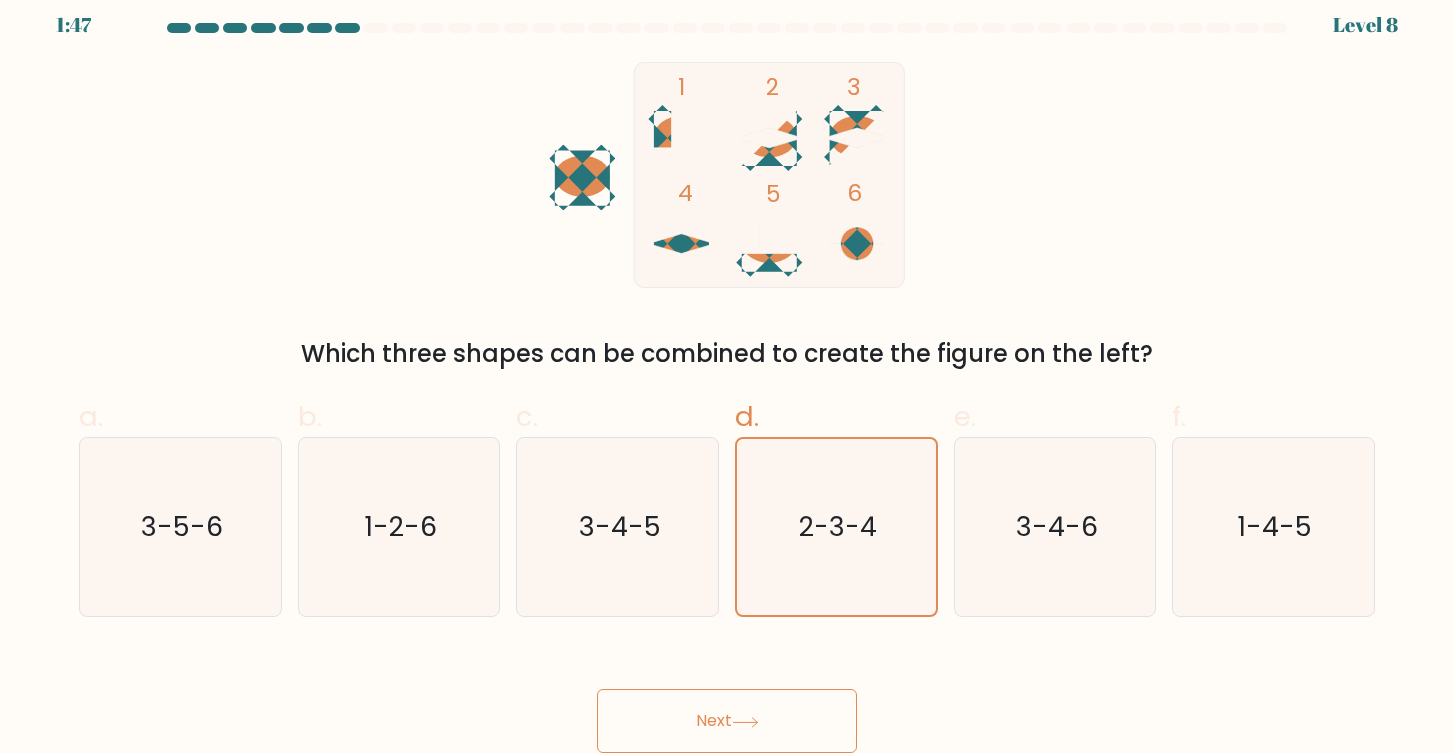 click on "Next" at bounding box center [727, 721] 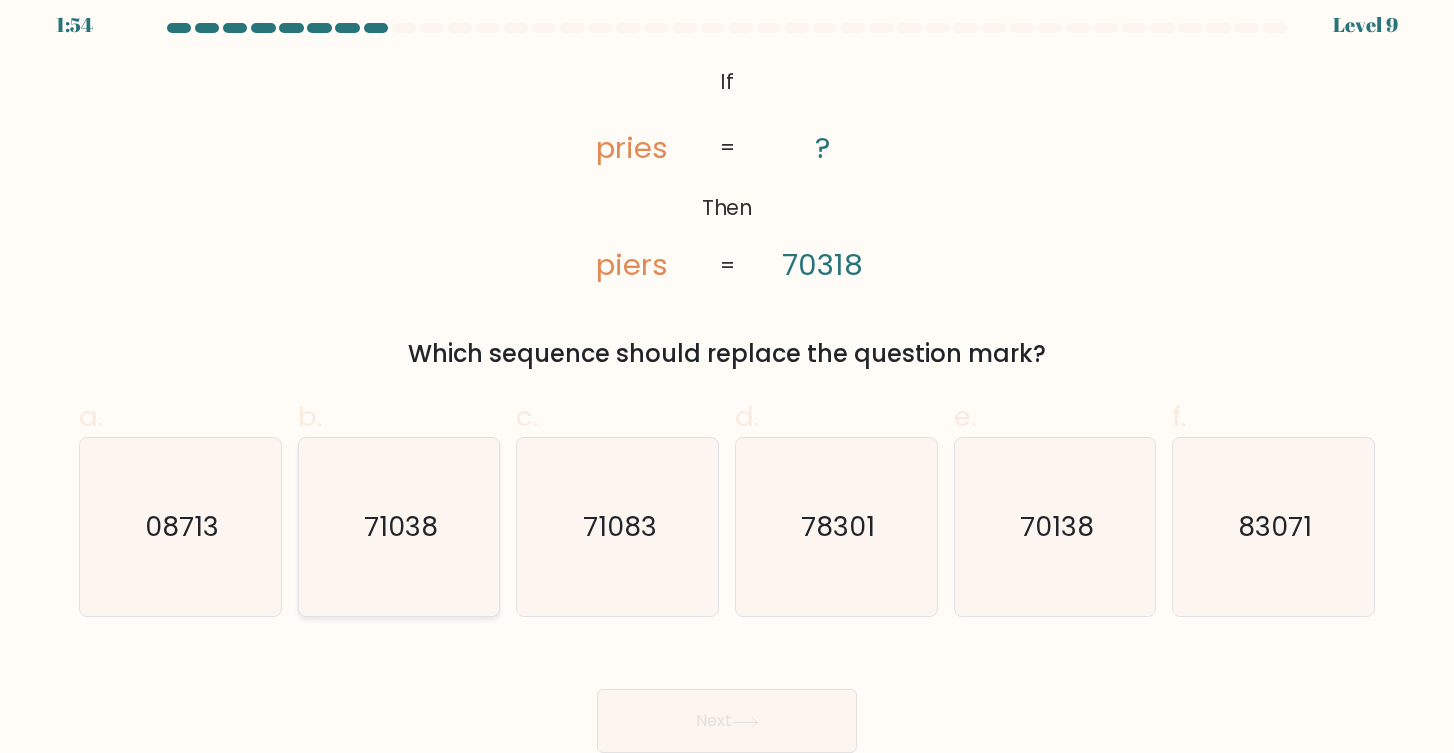click on "71038" 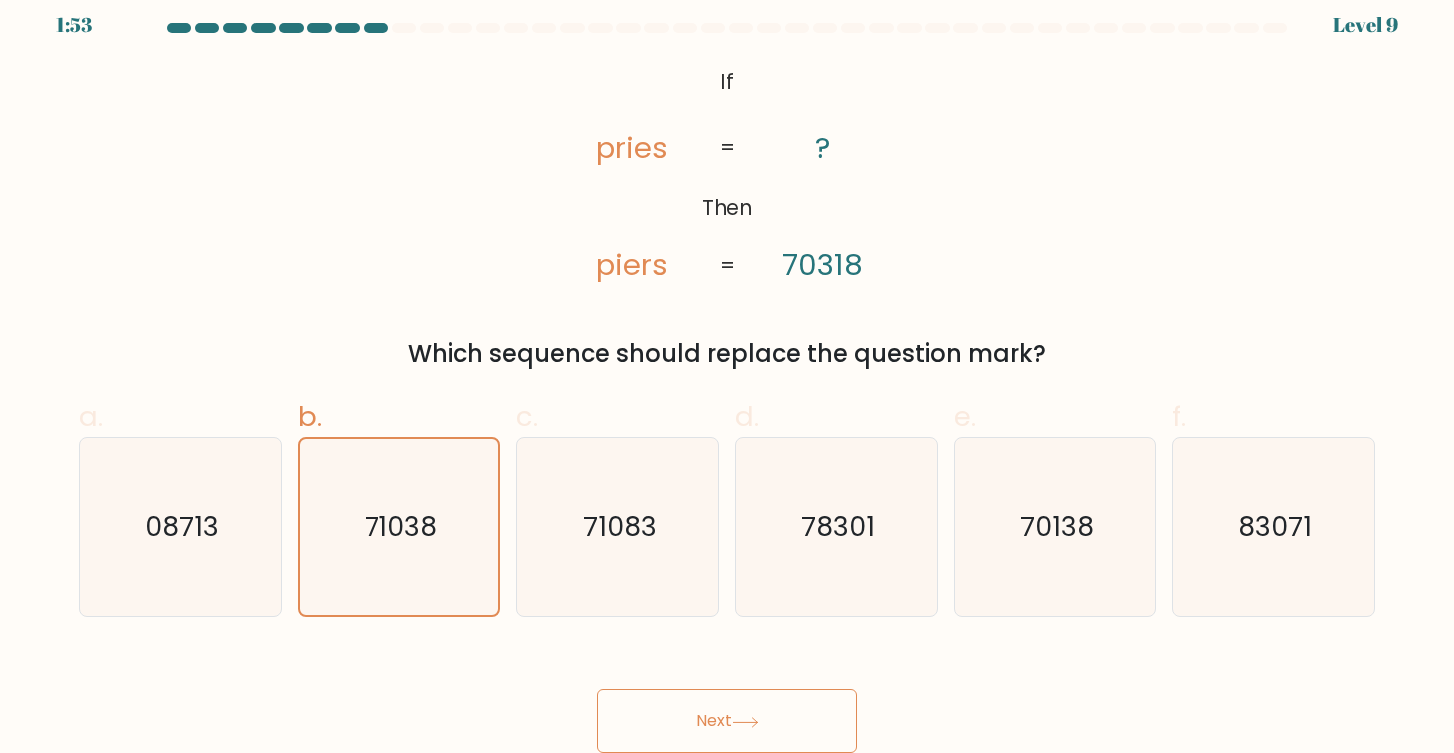 click on "Next" at bounding box center (727, 721) 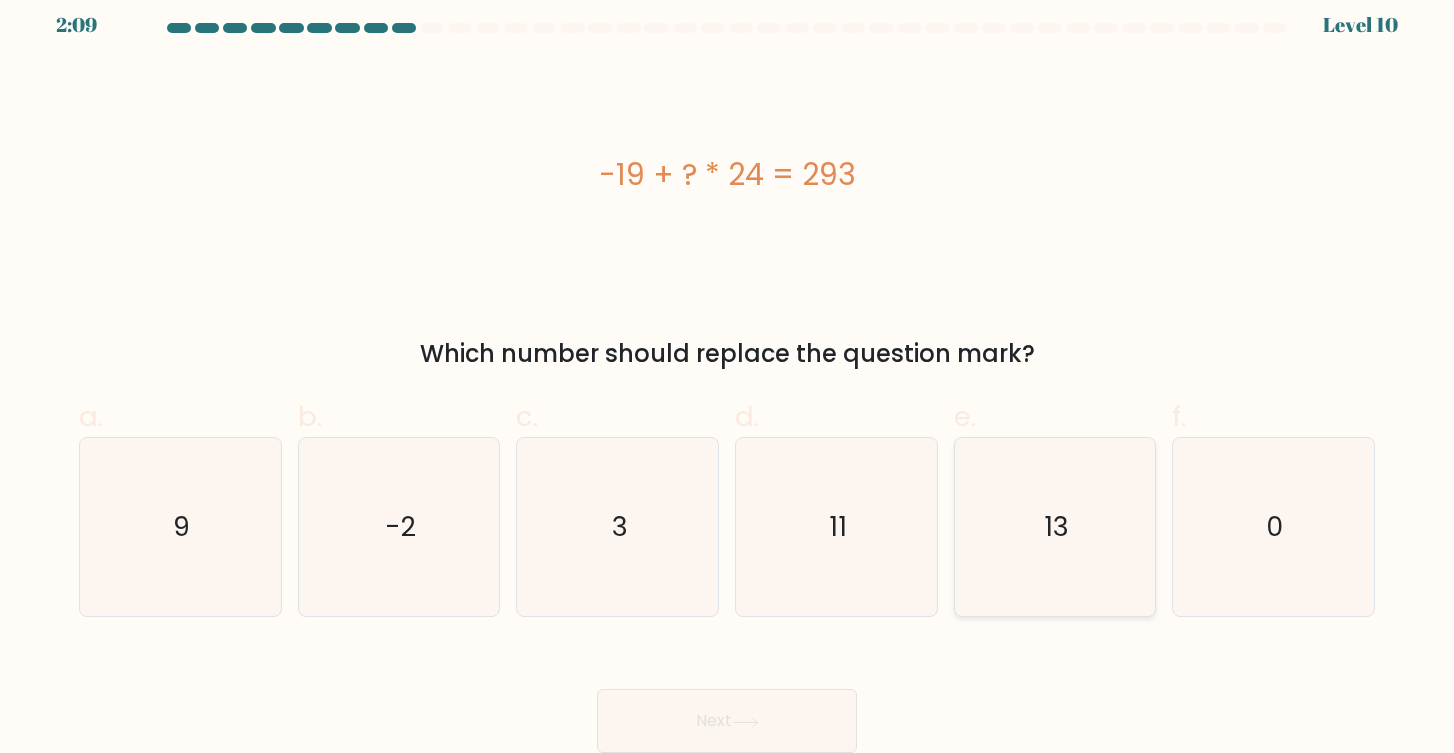 click on "13" 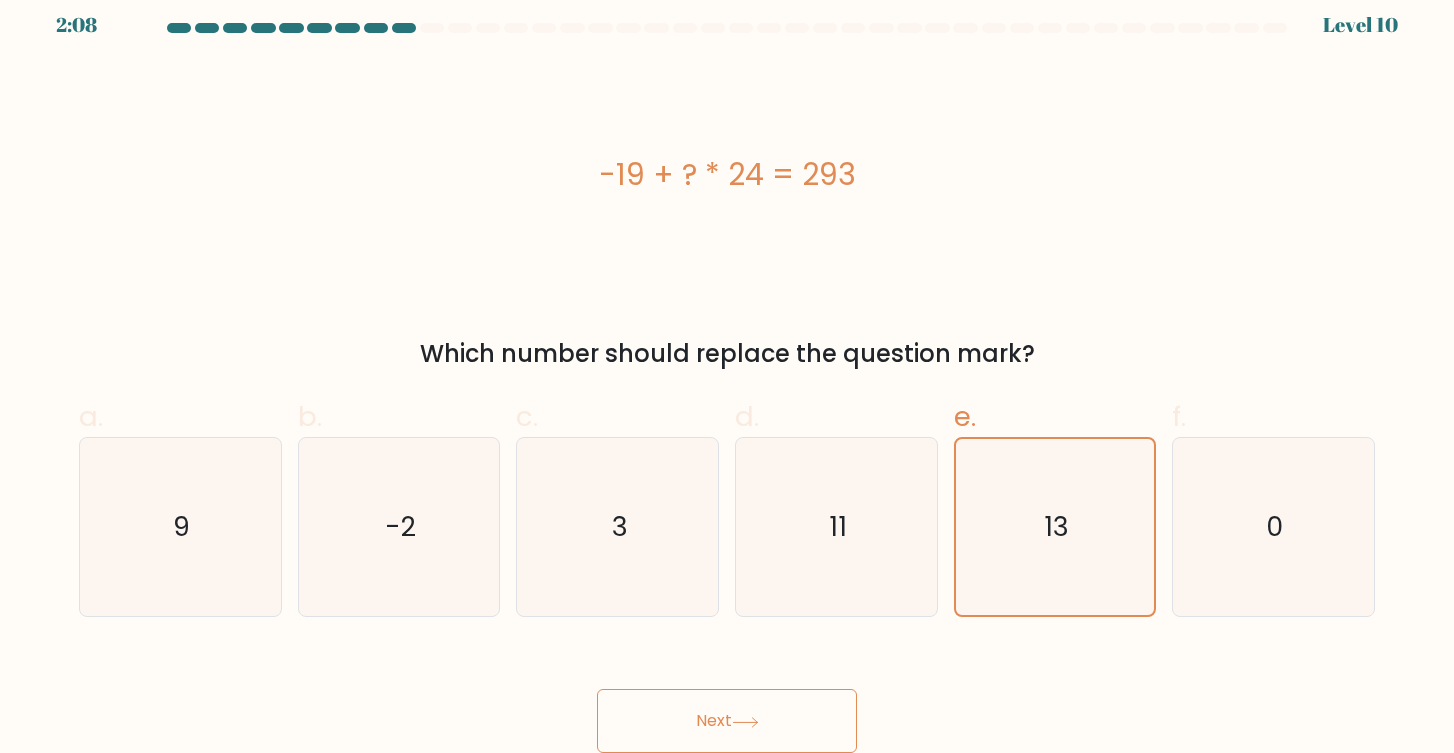click on "Next" at bounding box center (727, 721) 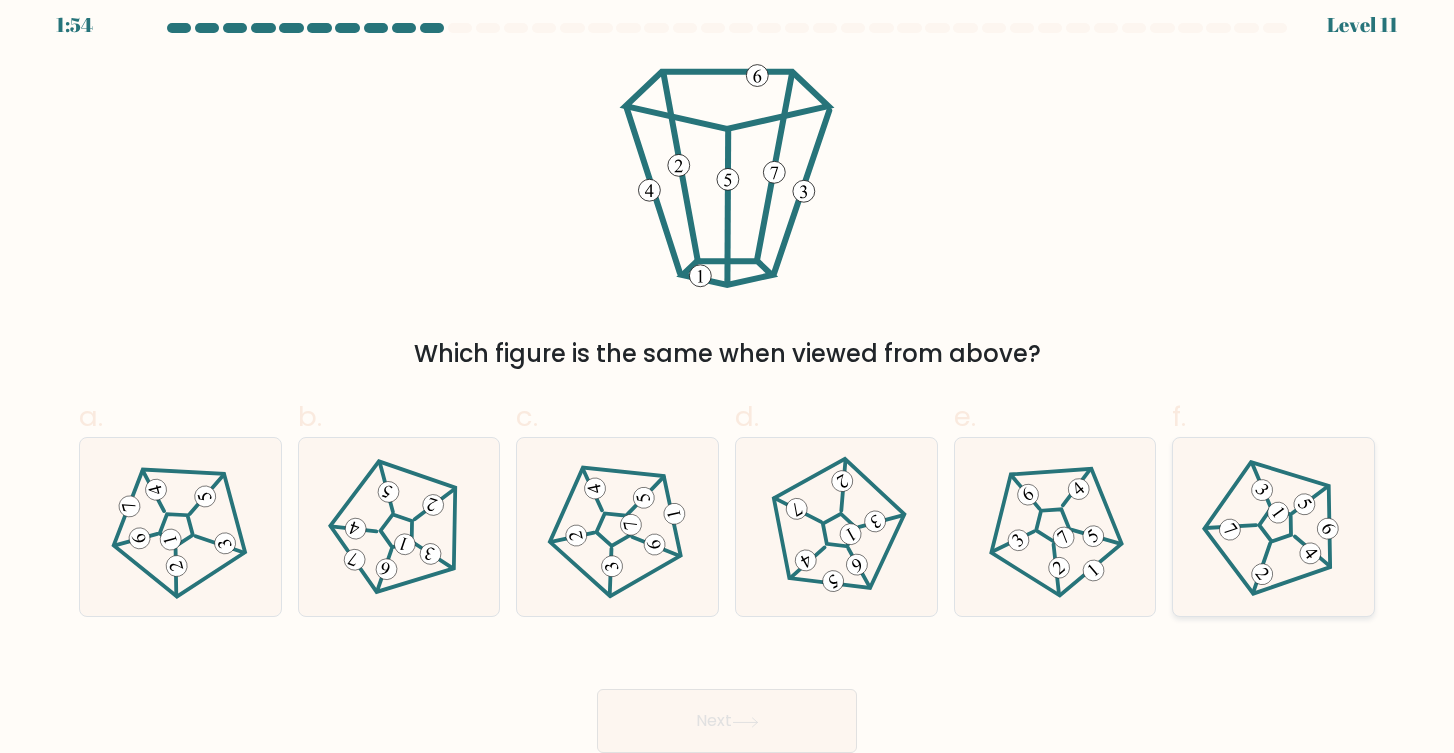 click 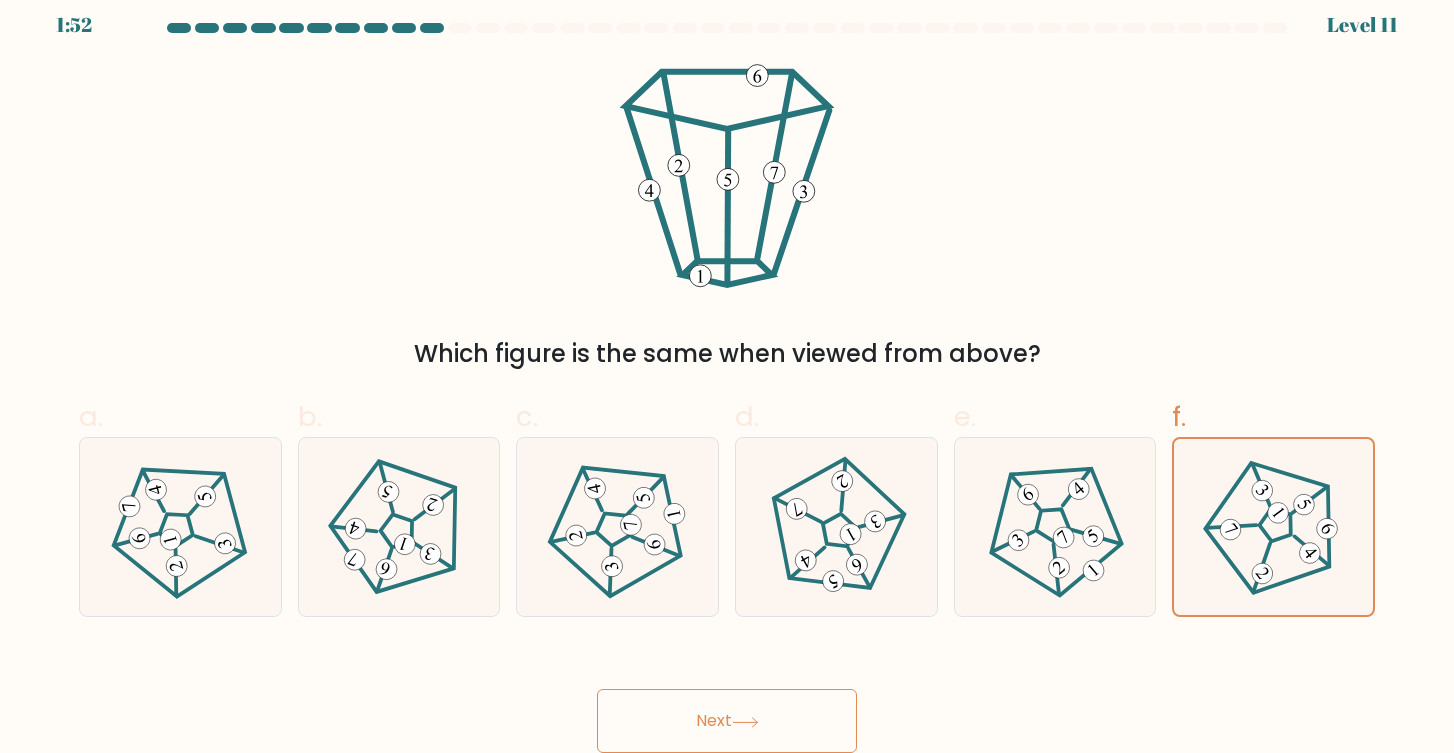 click on "Next" at bounding box center (727, 721) 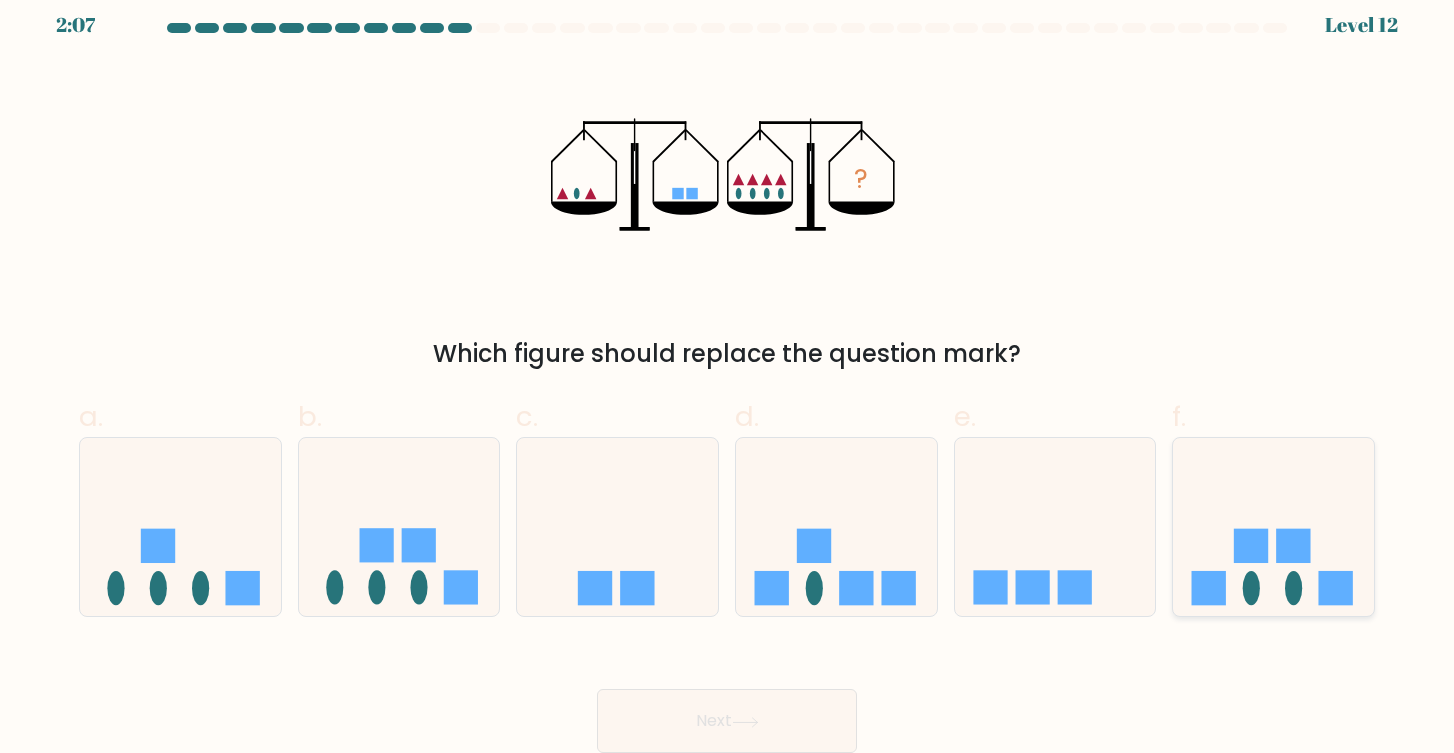 click 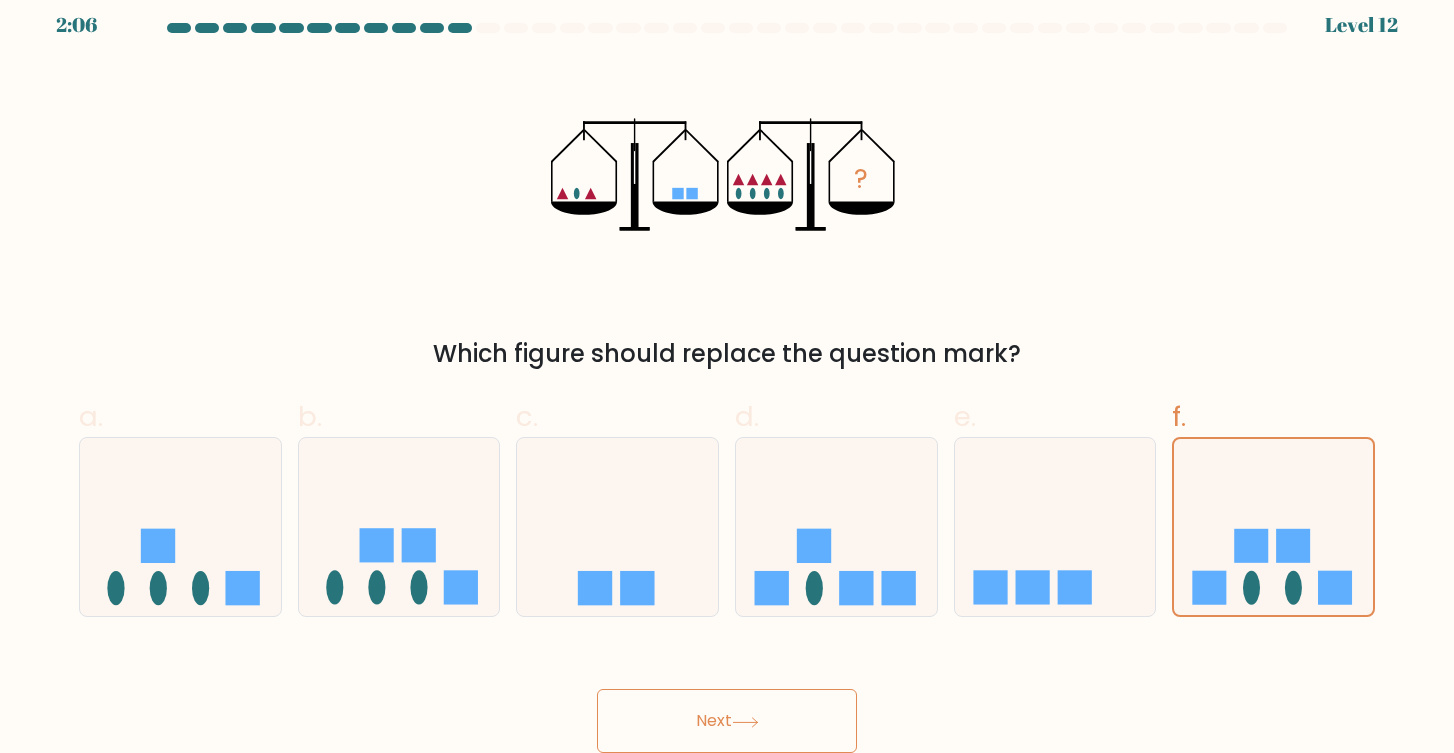 click on "Next" at bounding box center [727, 721] 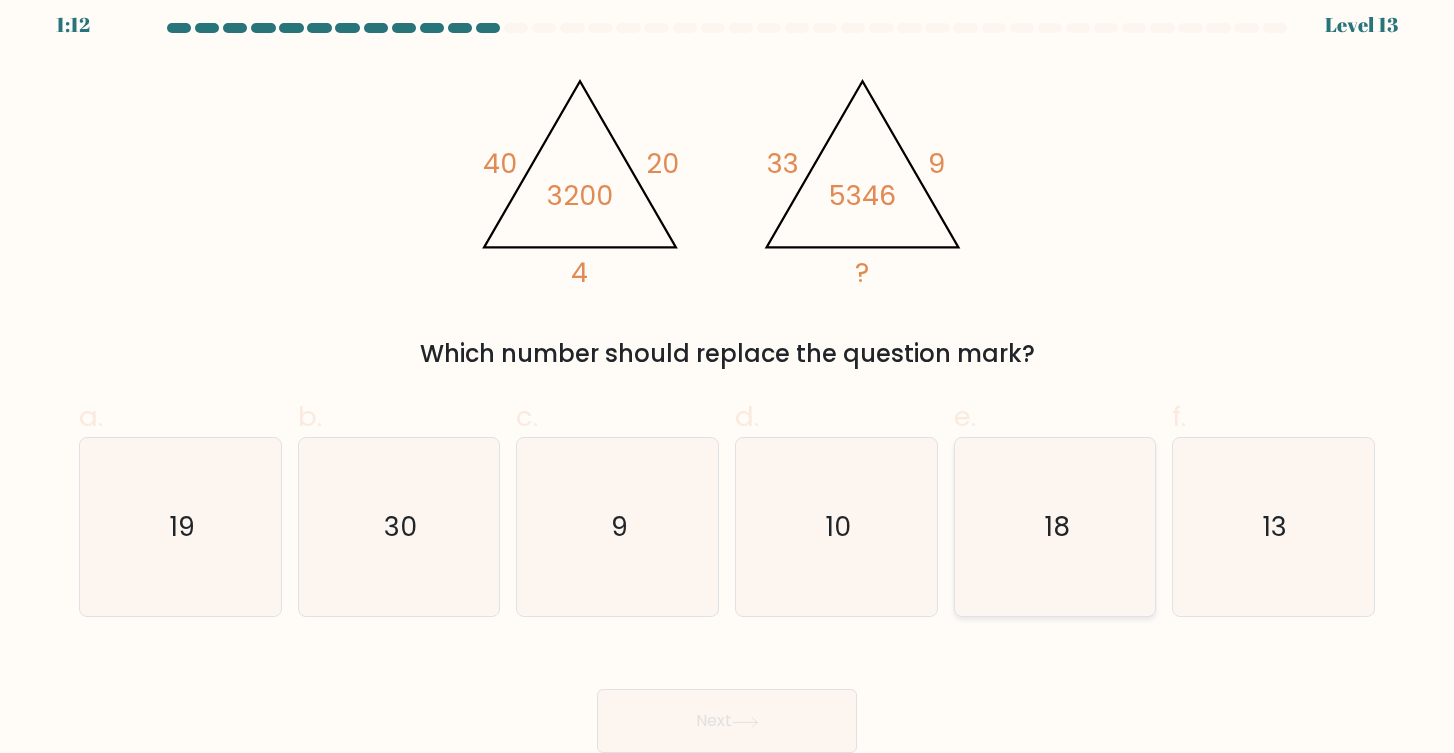 click on "18" 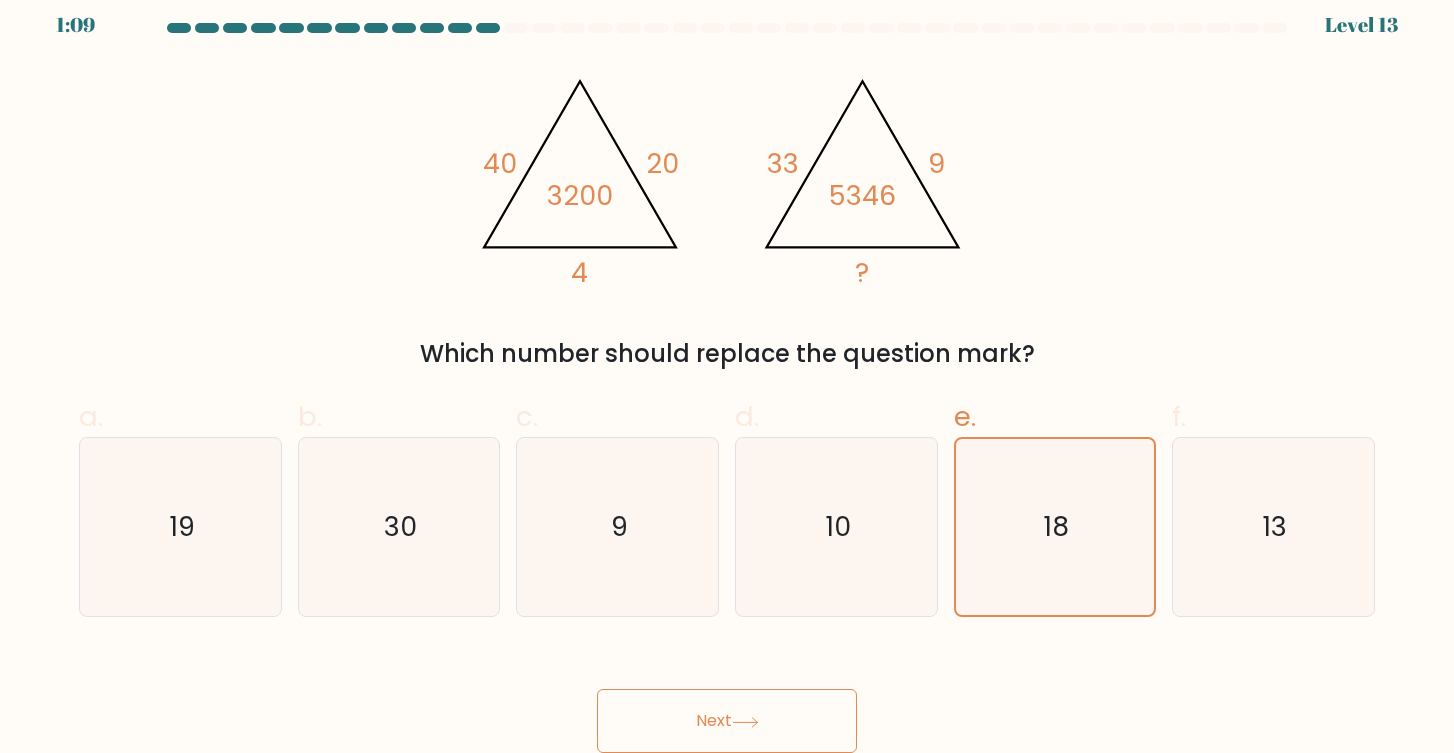 click on "Next" at bounding box center [727, 721] 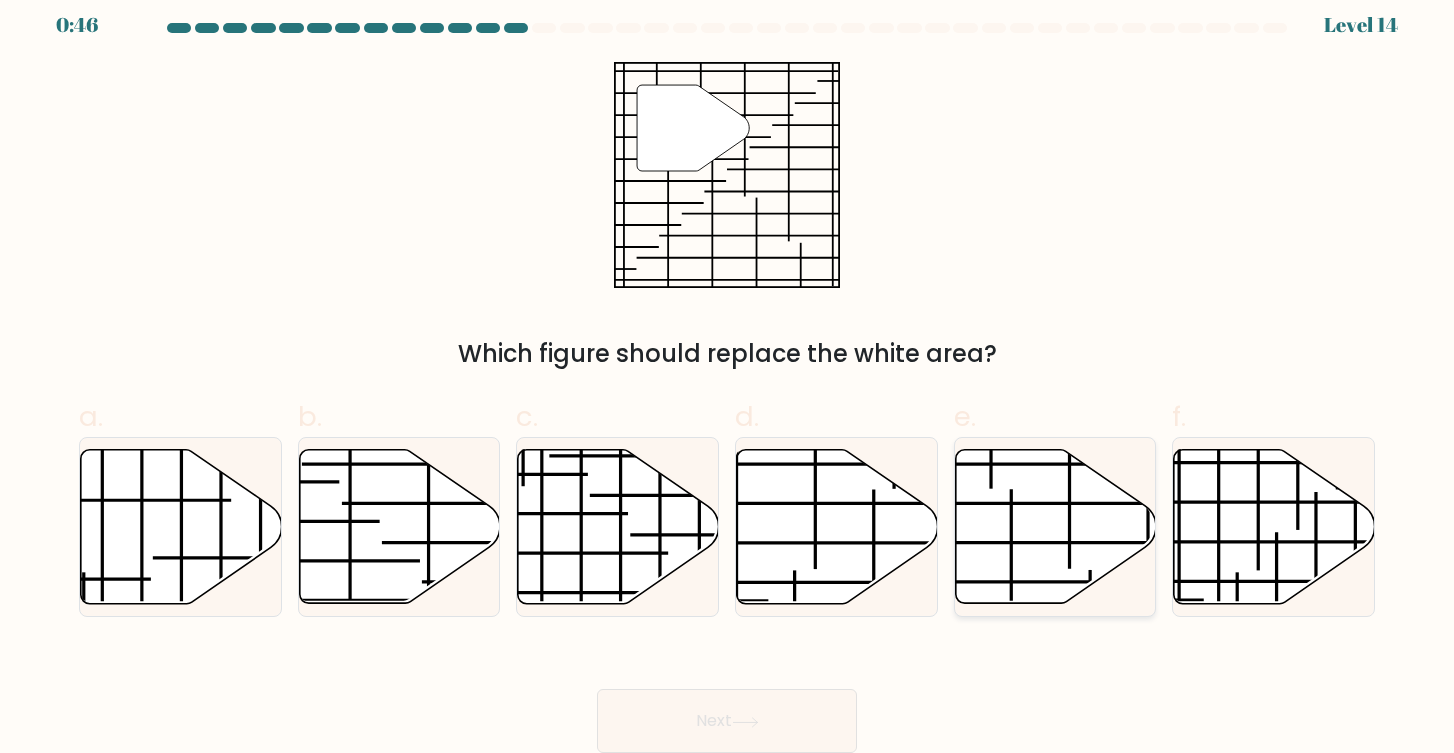 click 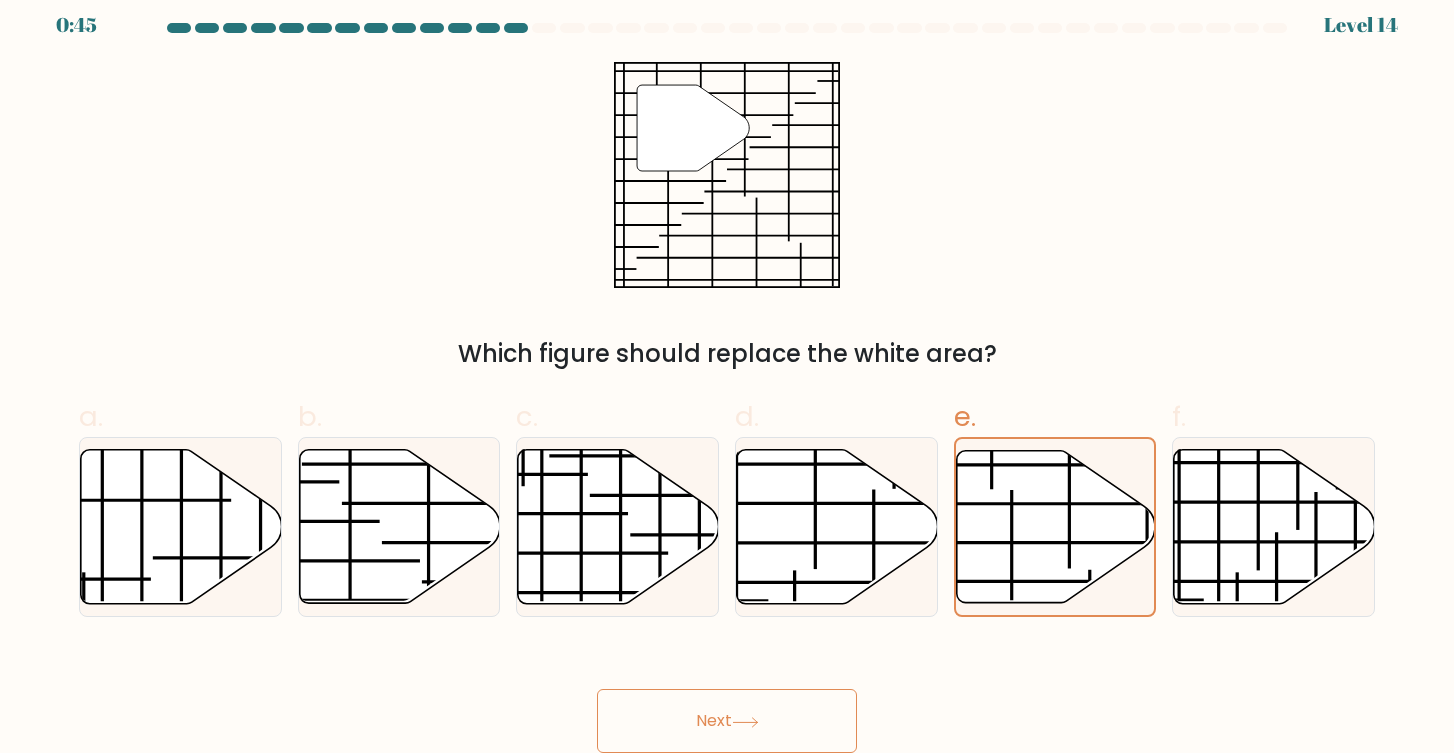 click 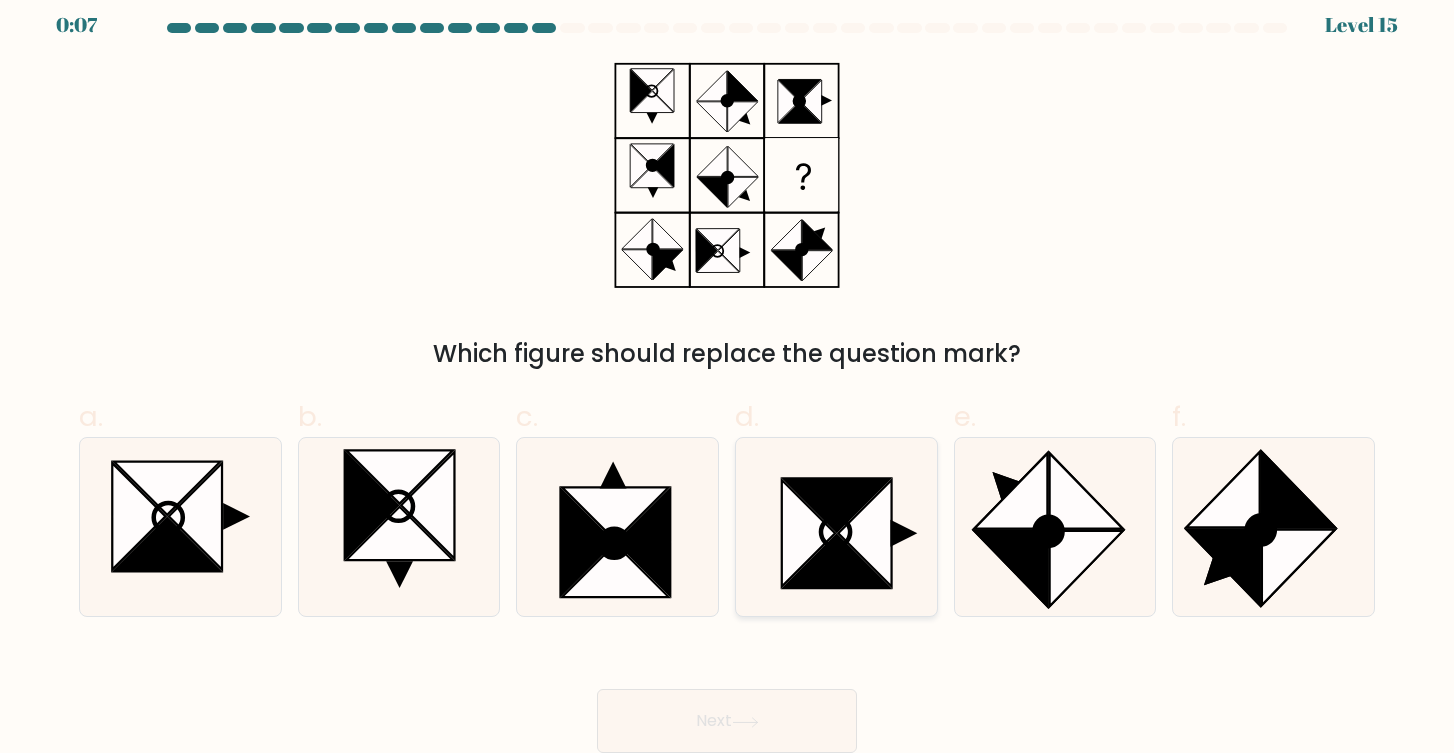 click 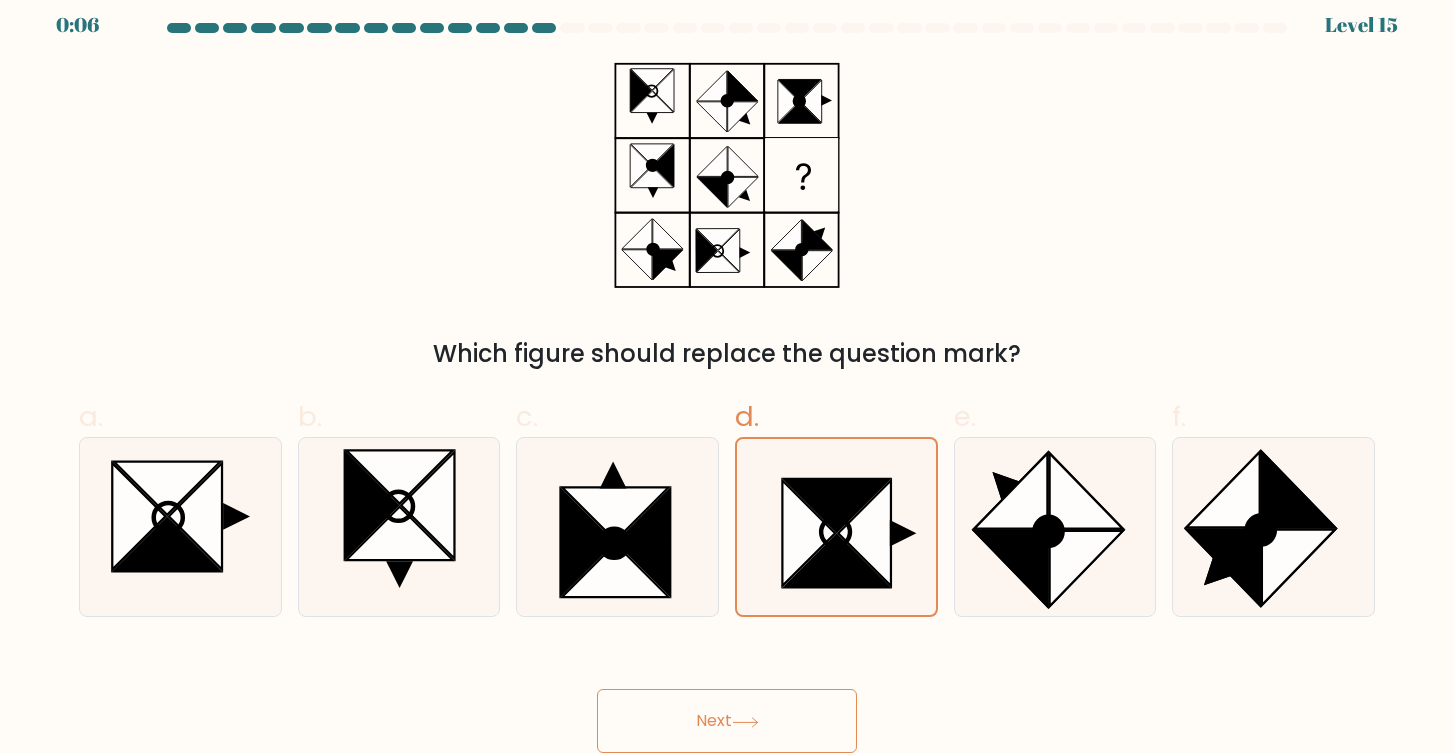 click on "Next" at bounding box center [727, 721] 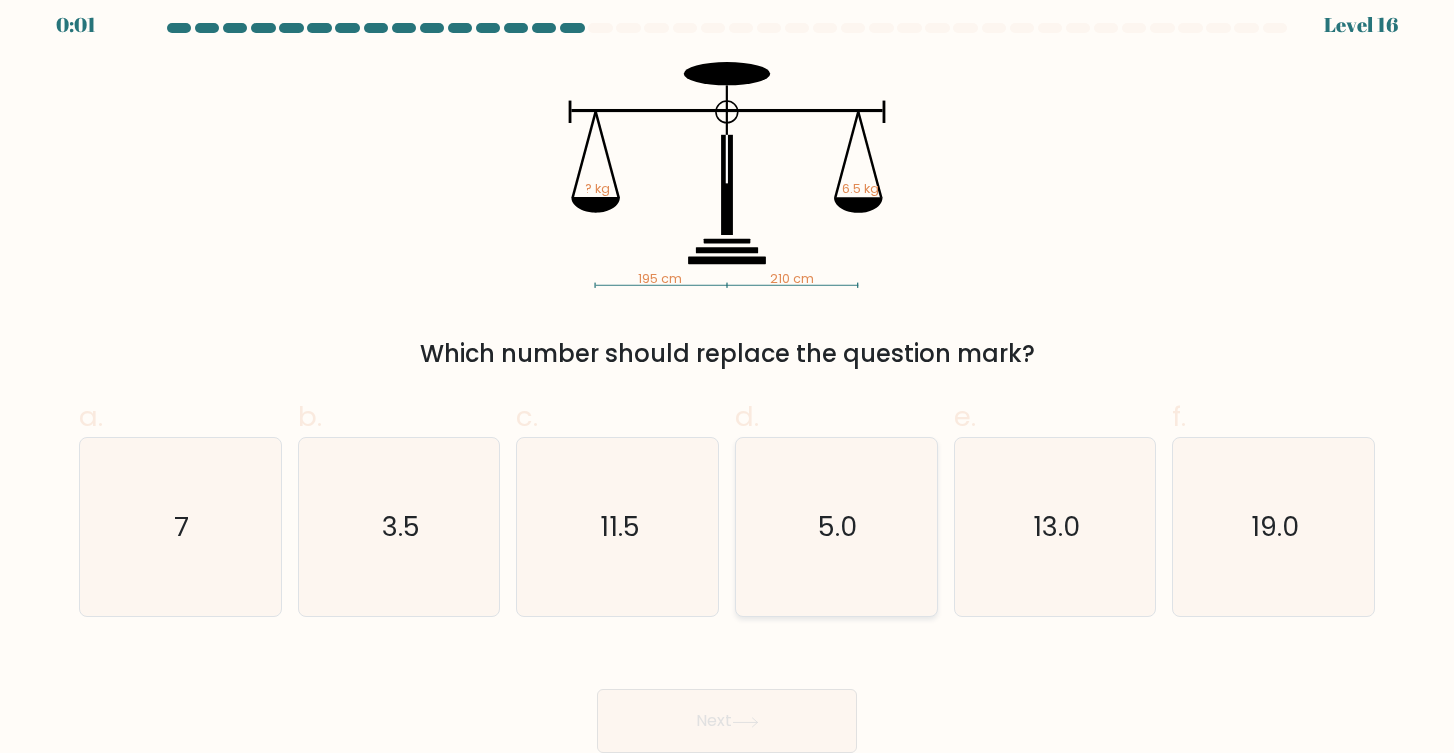 click on "5.0" 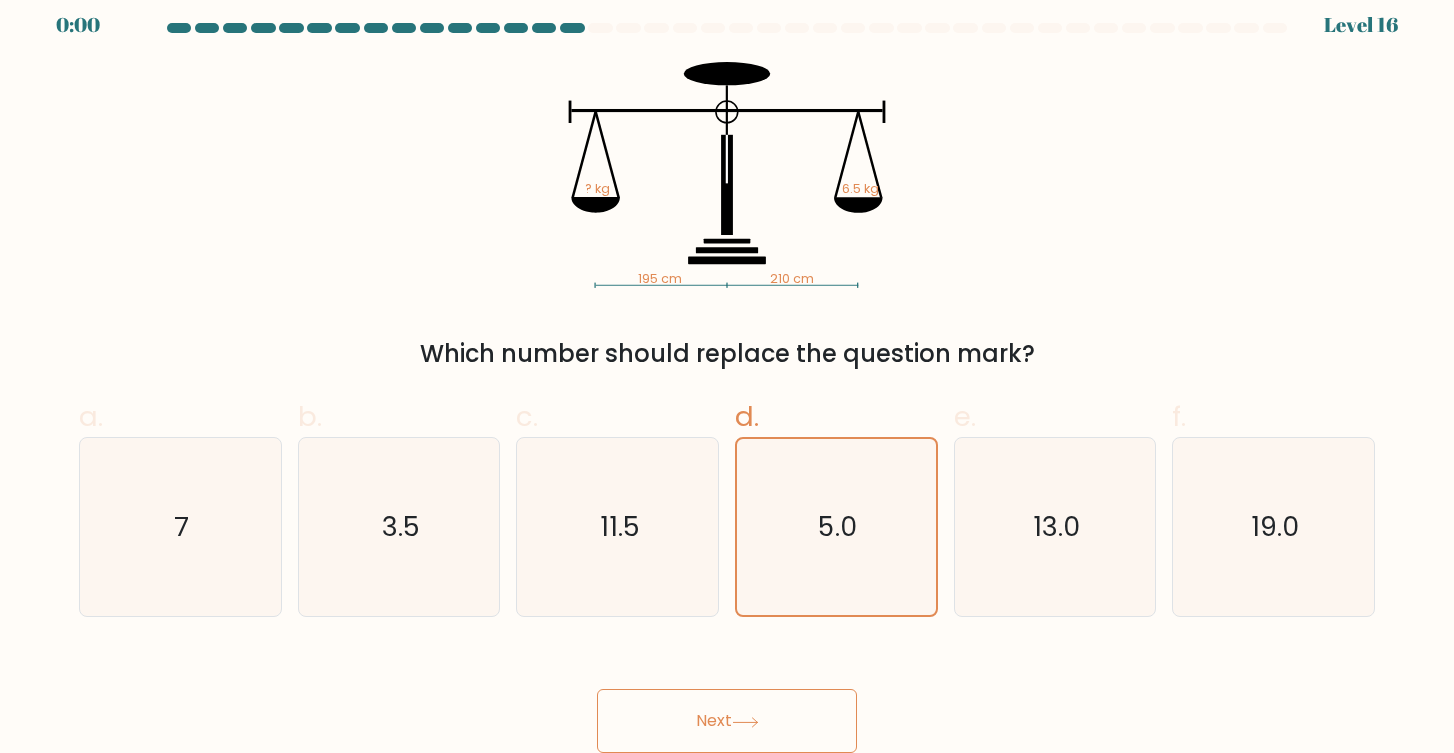 click on "Next" at bounding box center [727, 721] 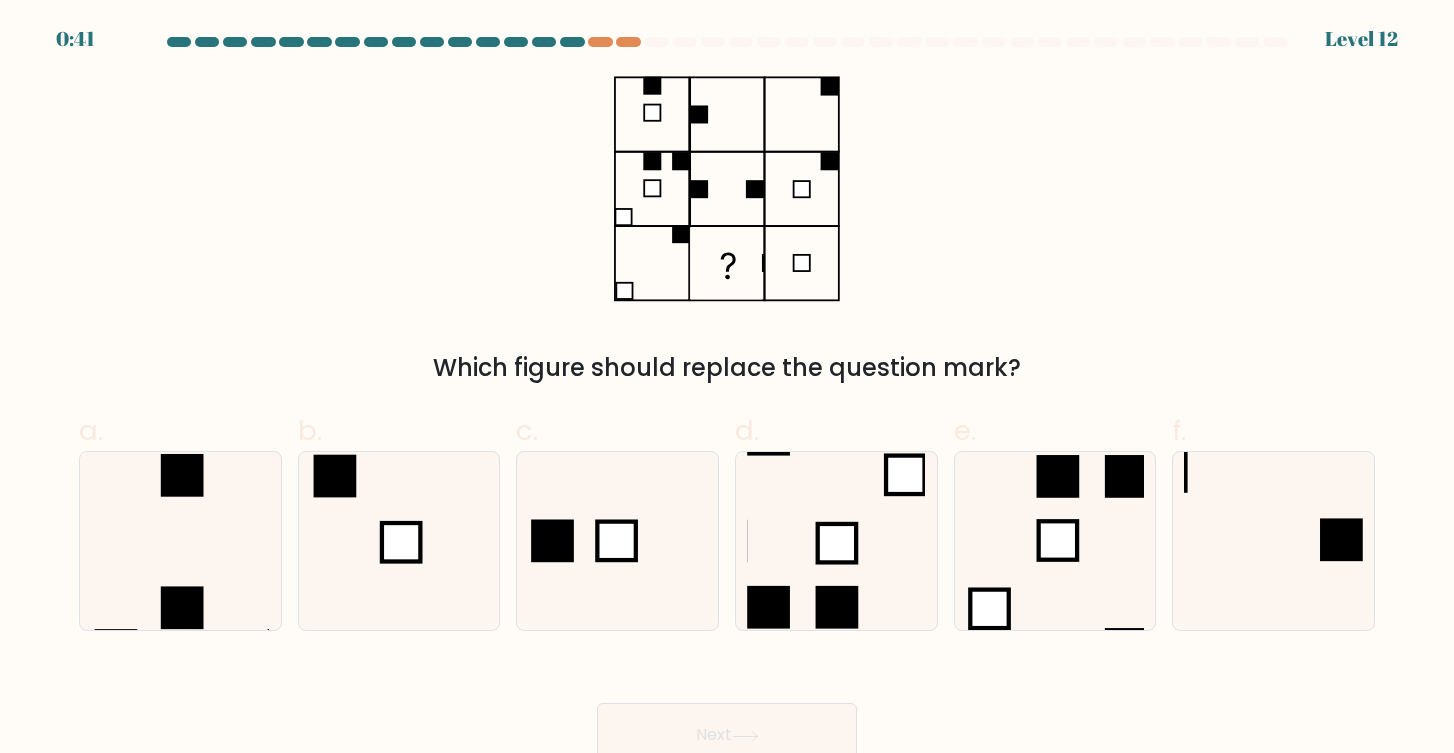 scroll, scrollTop: 14, scrollLeft: 0, axis: vertical 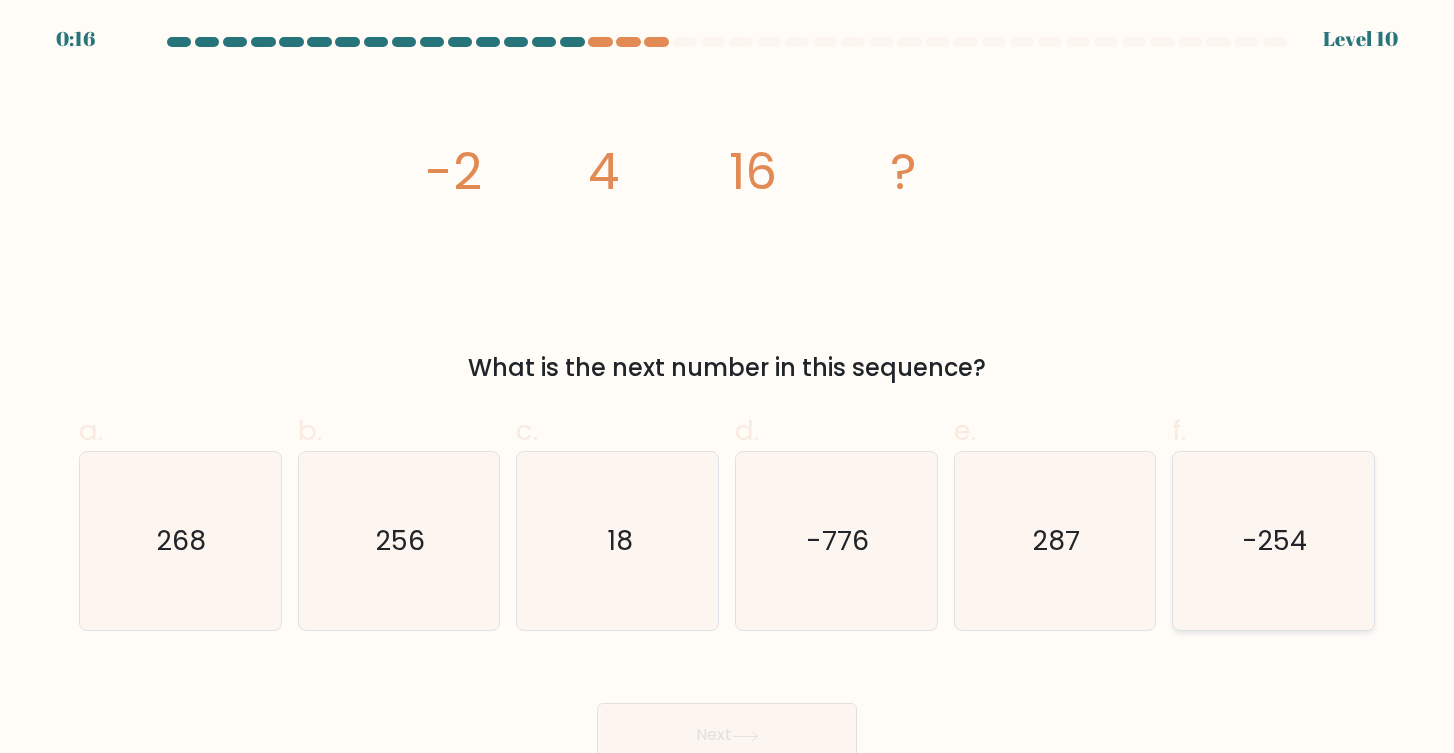 click on "-254" 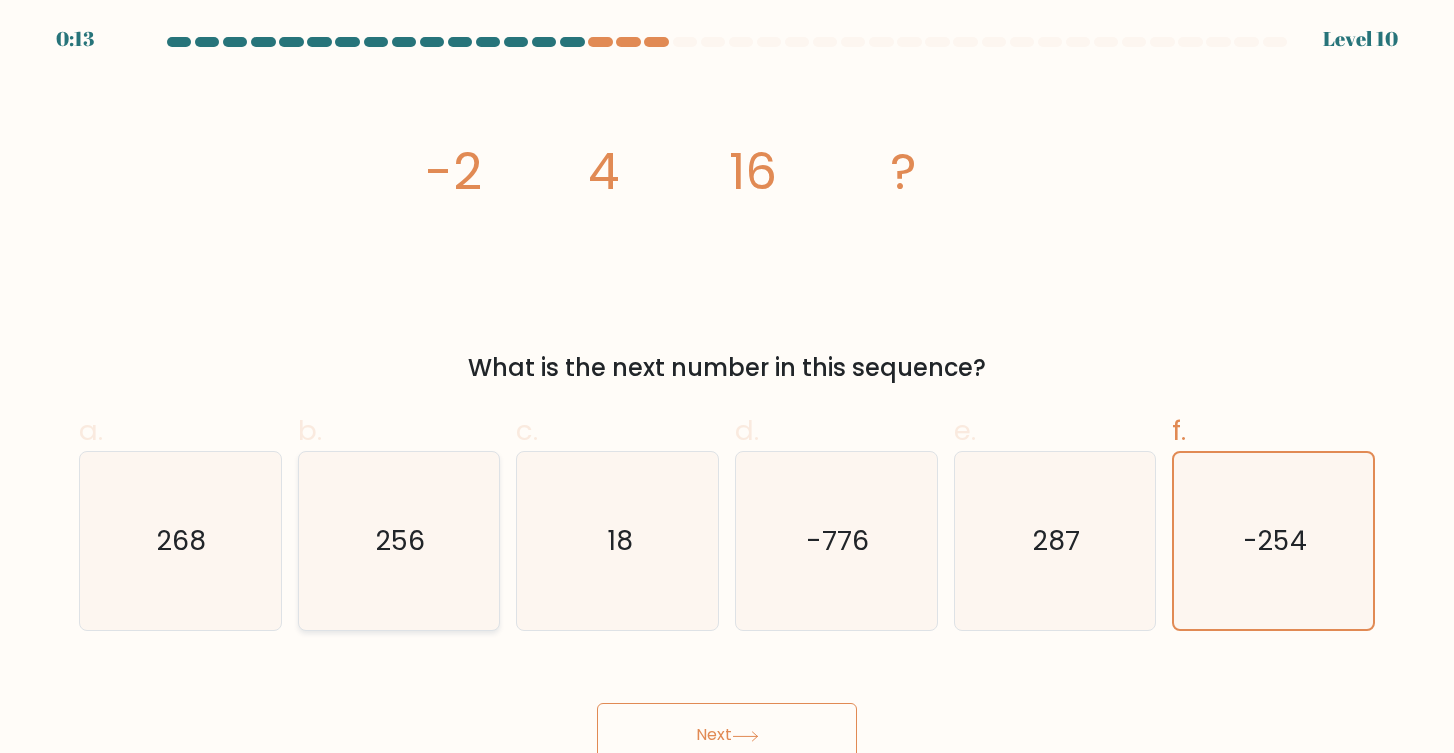 click on "256" 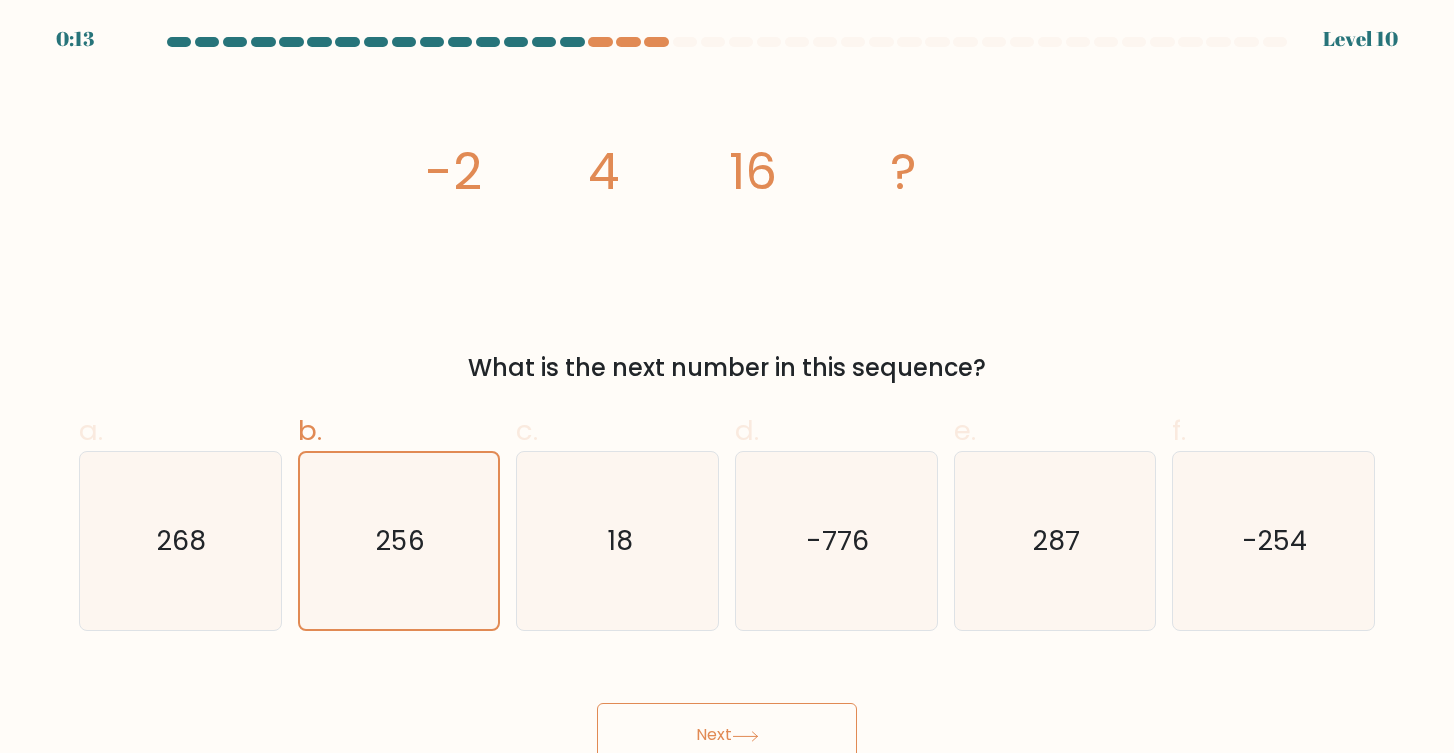 click on "Next" at bounding box center (727, 735) 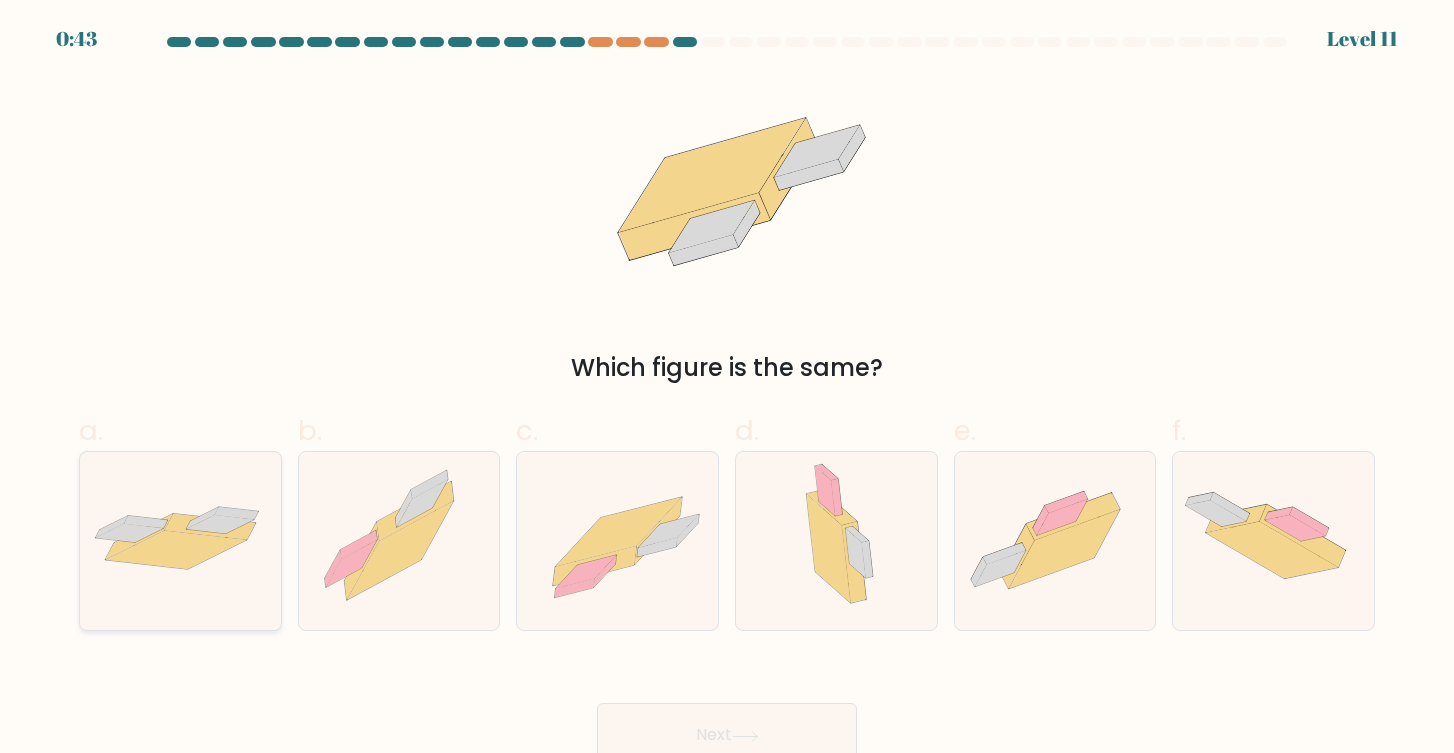click at bounding box center [180, 541] 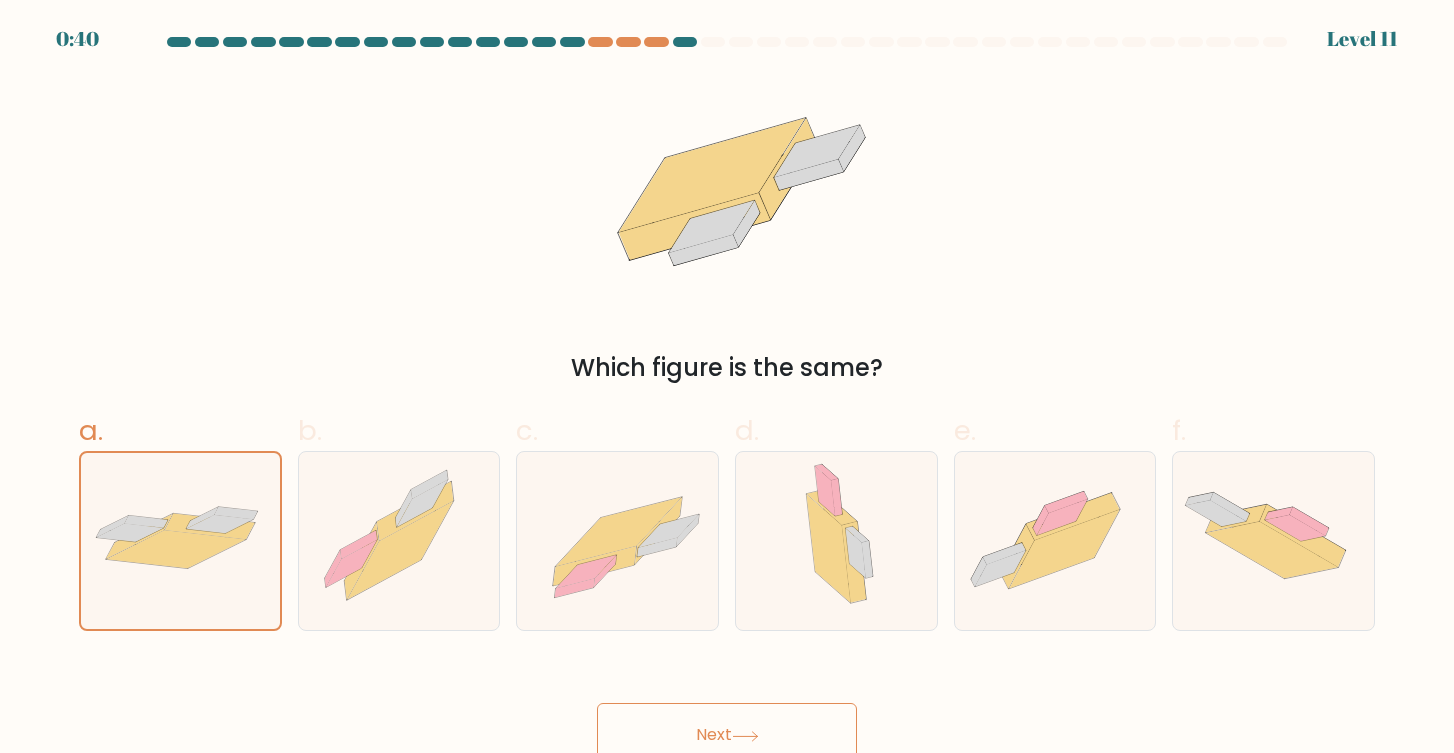 click on "Next" at bounding box center (727, 735) 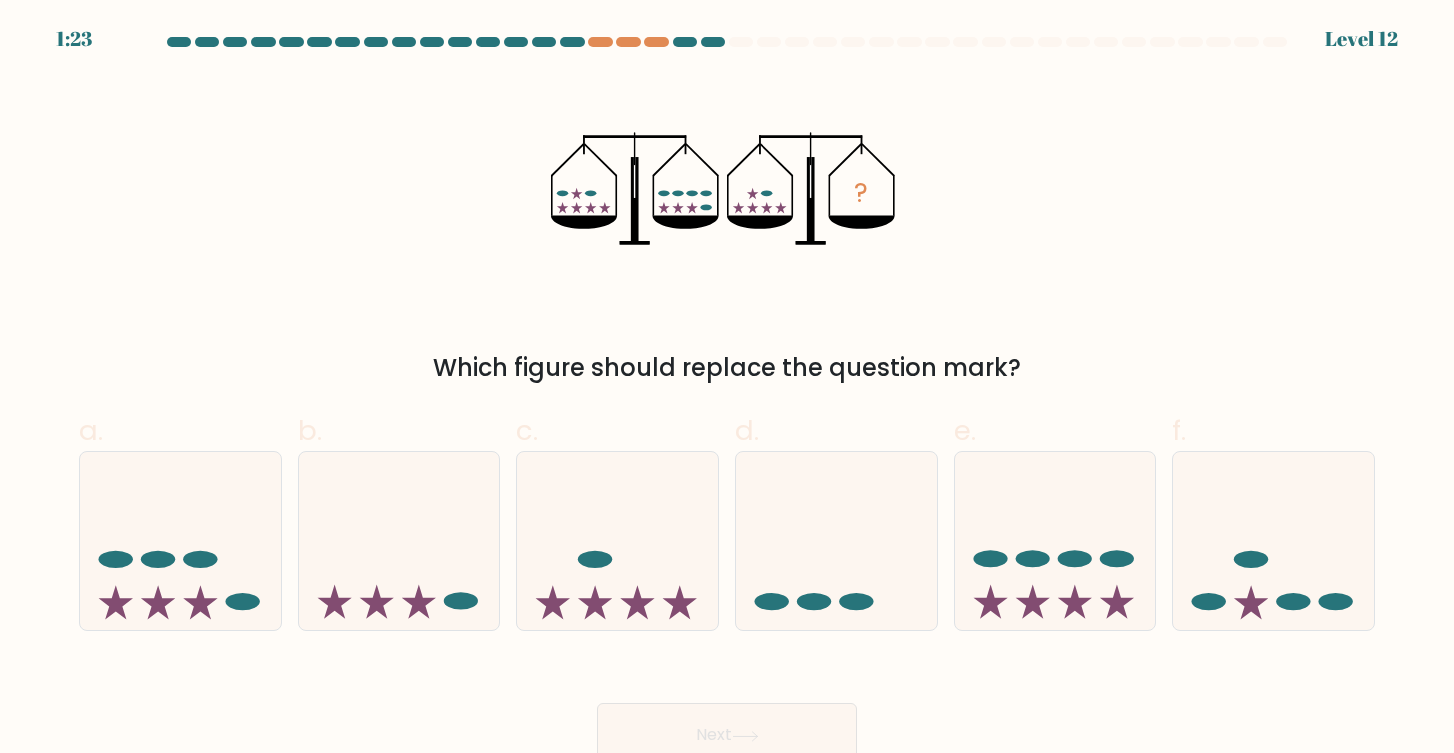 scroll, scrollTop: 14, scrollLeft: 0, axis: vertical 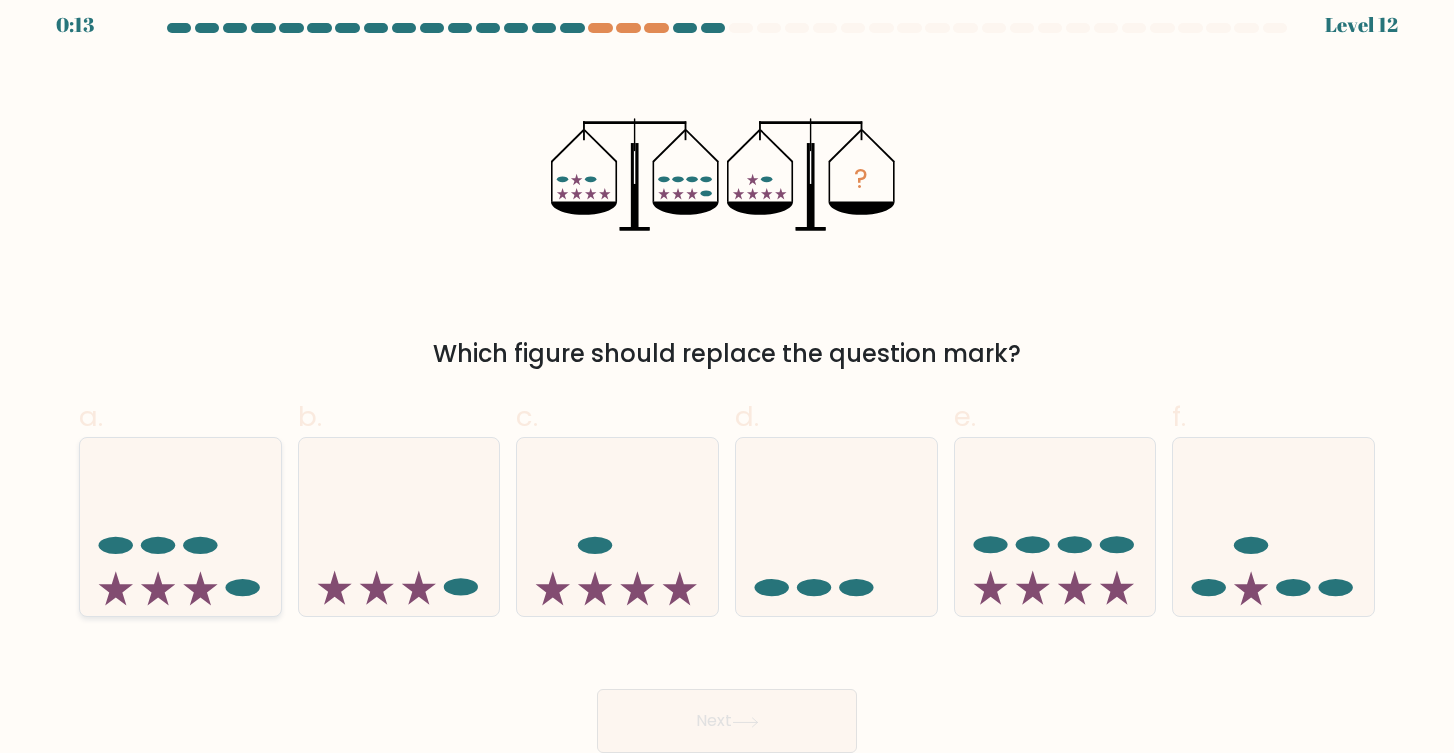 click 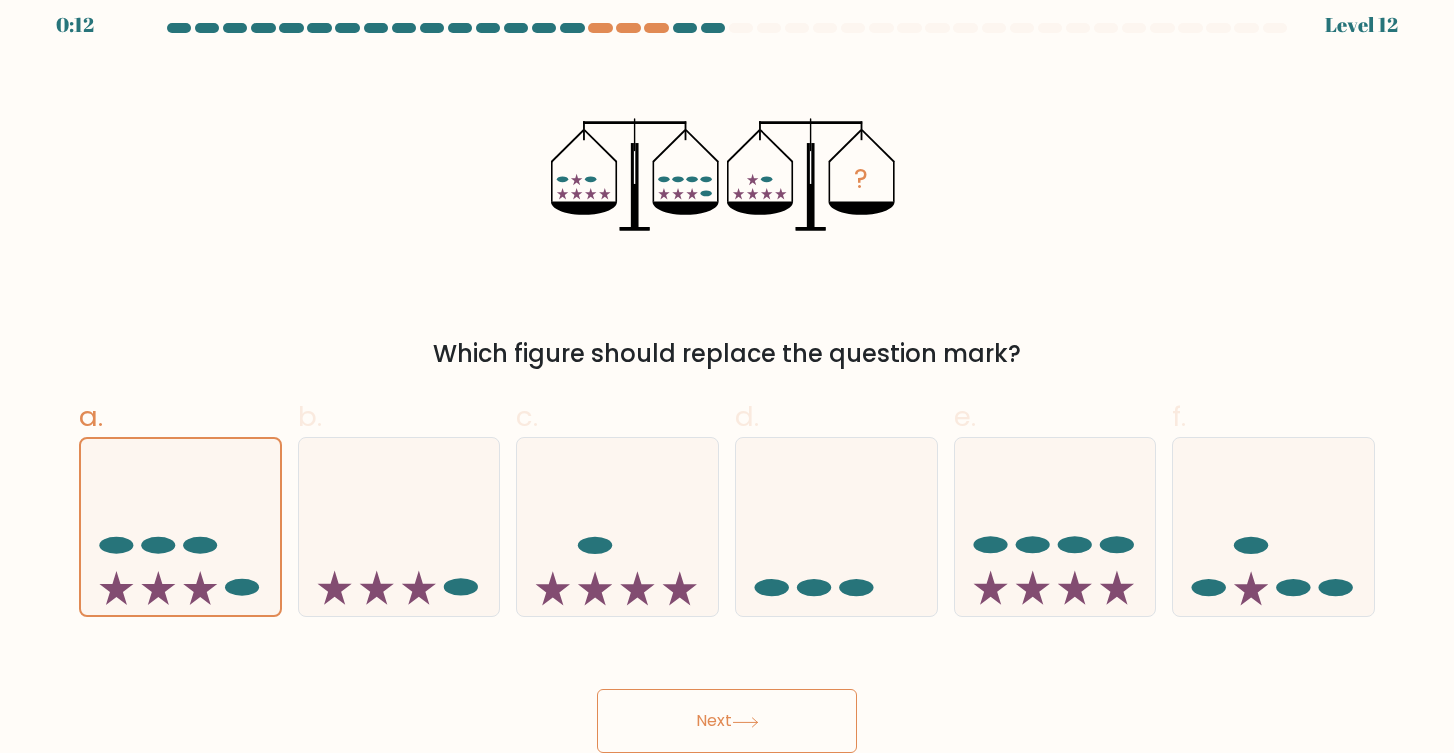 click on "Next" at bounding box center (727, 721) 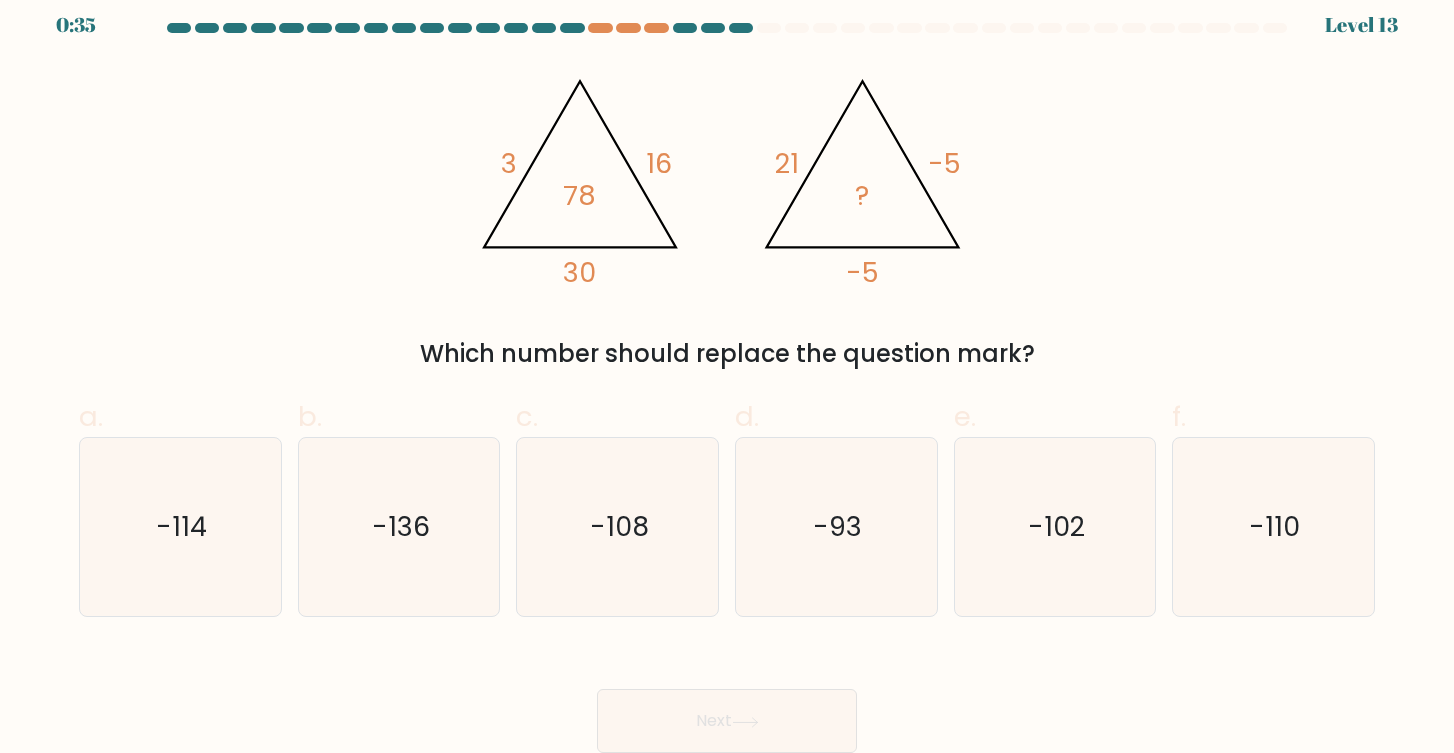 type 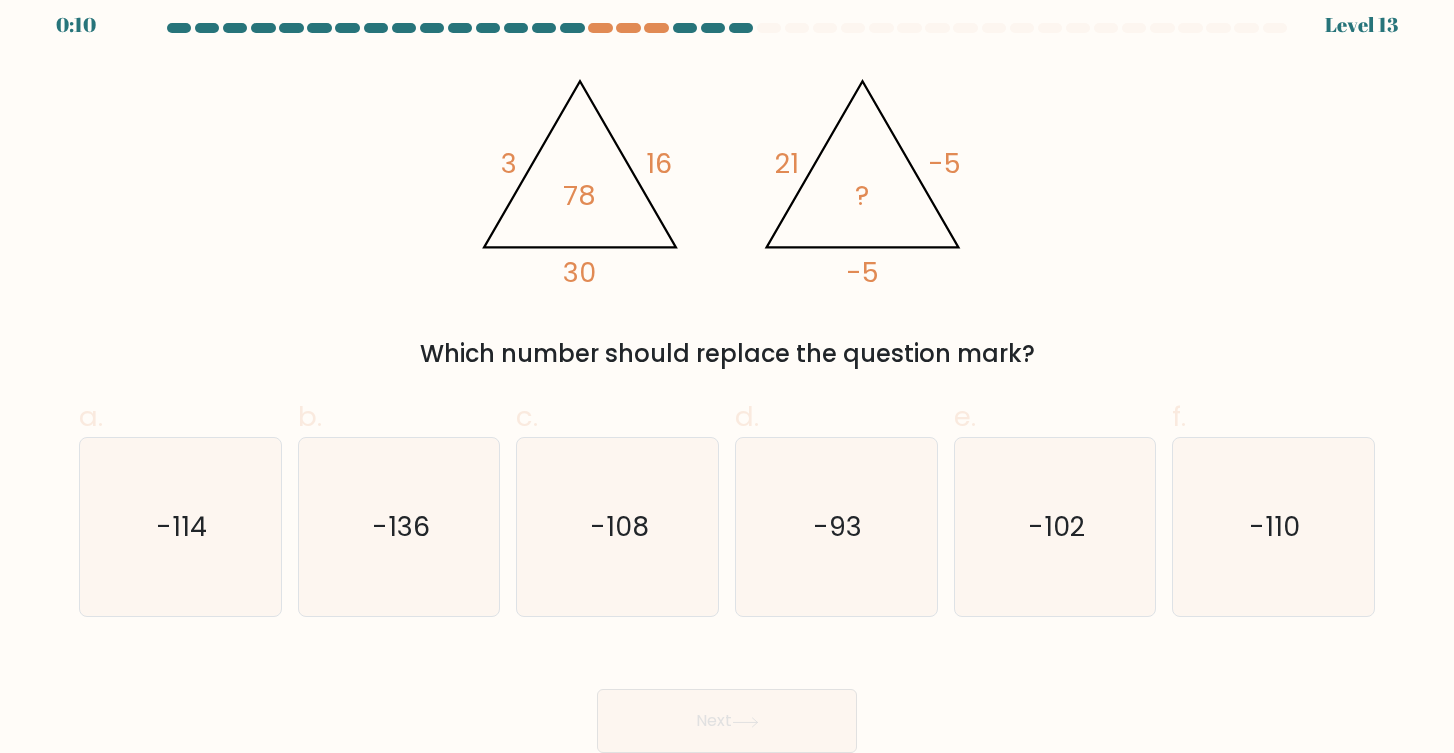 click on "@import url('https://fonts.googleapis.com/css?family=Abril+Fatface:400,100,100italic,300,300italic,400italic,500,500italic,700,700italic,900,900italic');                        3       16       30       78                                       @import url('https://fonts.googleapis.com/css?family=Abril+Fatface:400,100,100italic,300,300italic,400italic,500,500italic,700,700italic,900,900italic');                        21       -5       -5       ?
Which number should replace the question mark?" at bounding box center (727, 217) 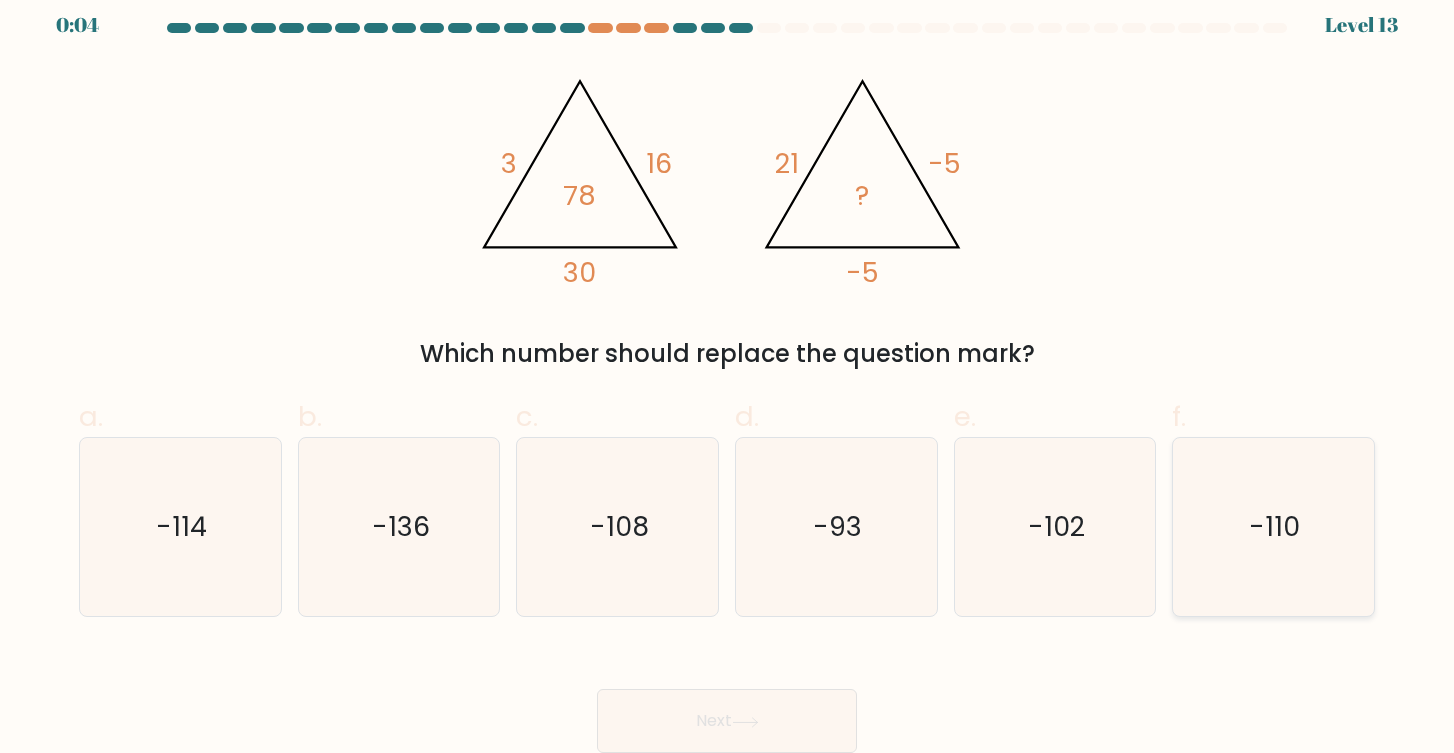 click on "-110" 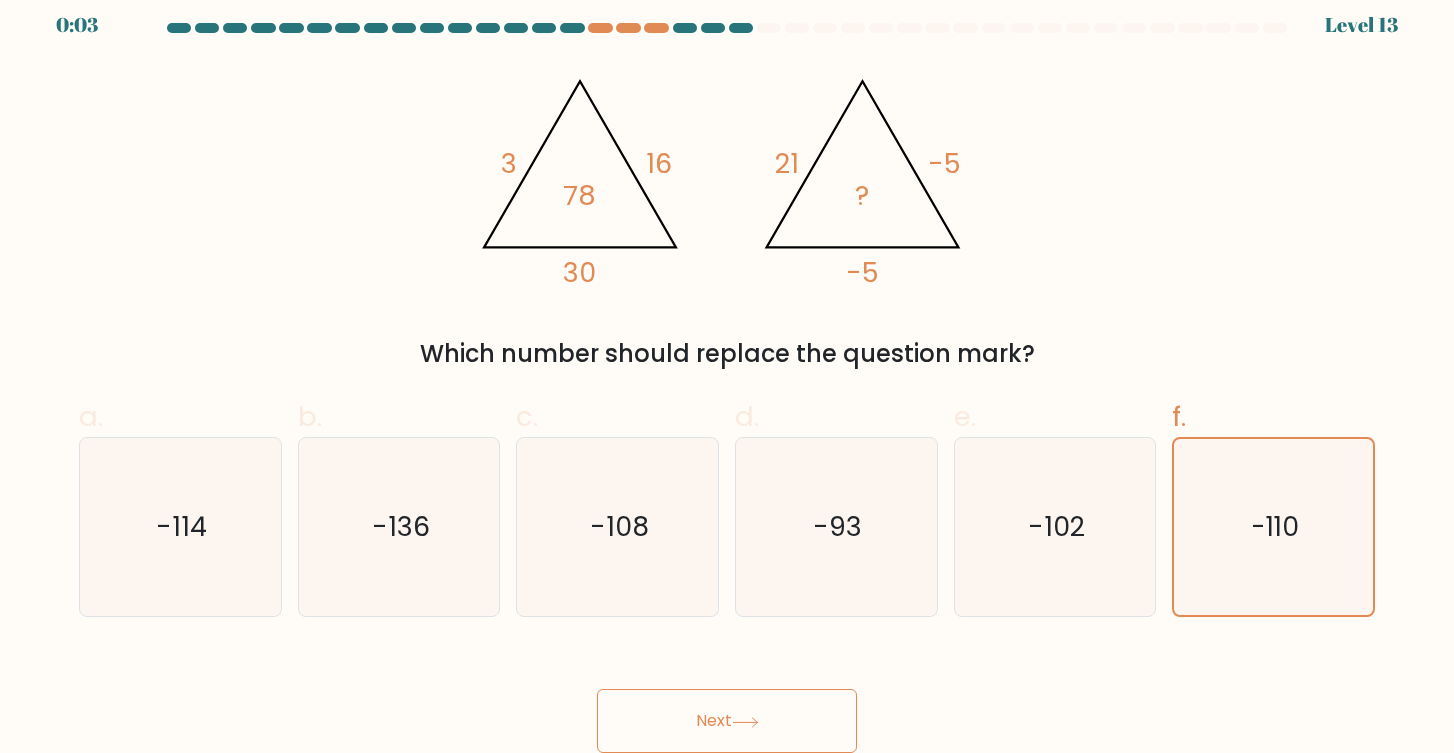click on "Next" at bounding box center [727, 721] 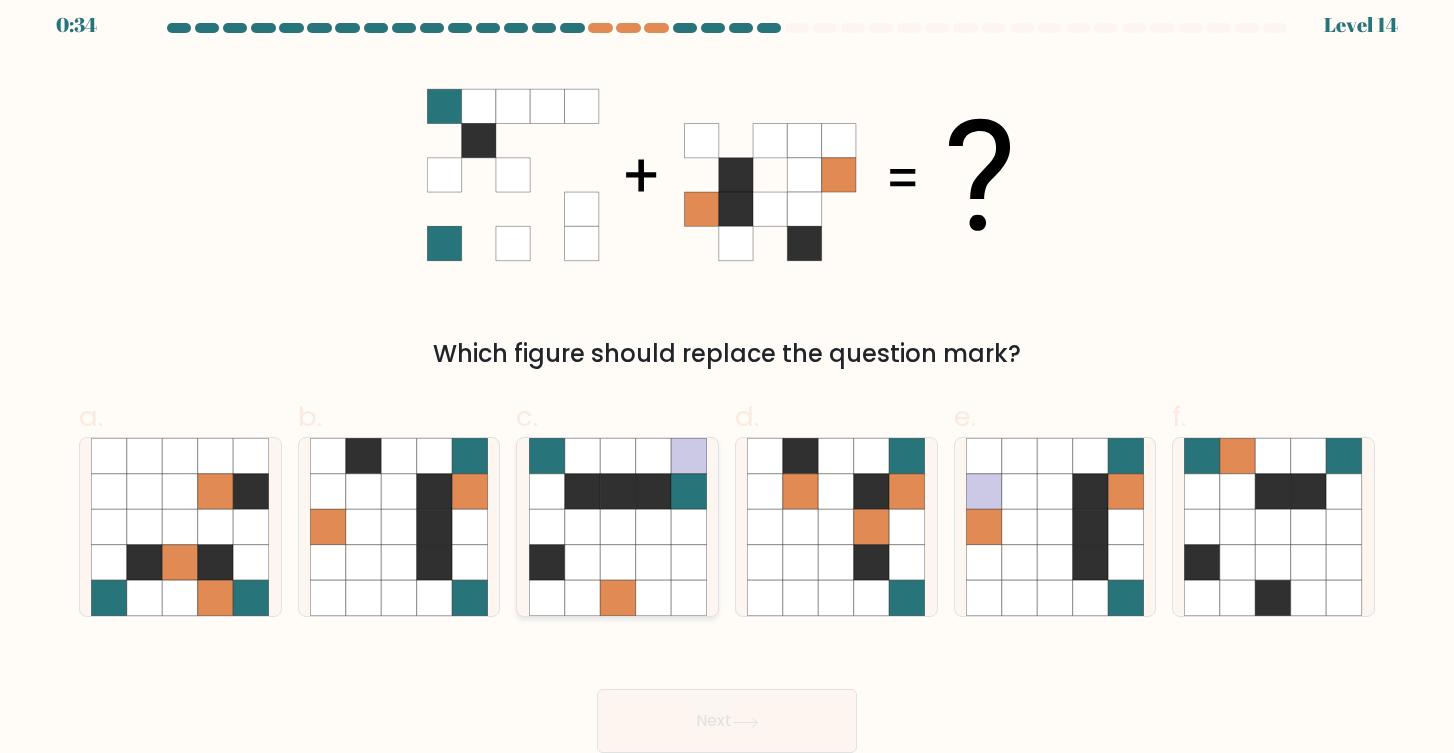 click 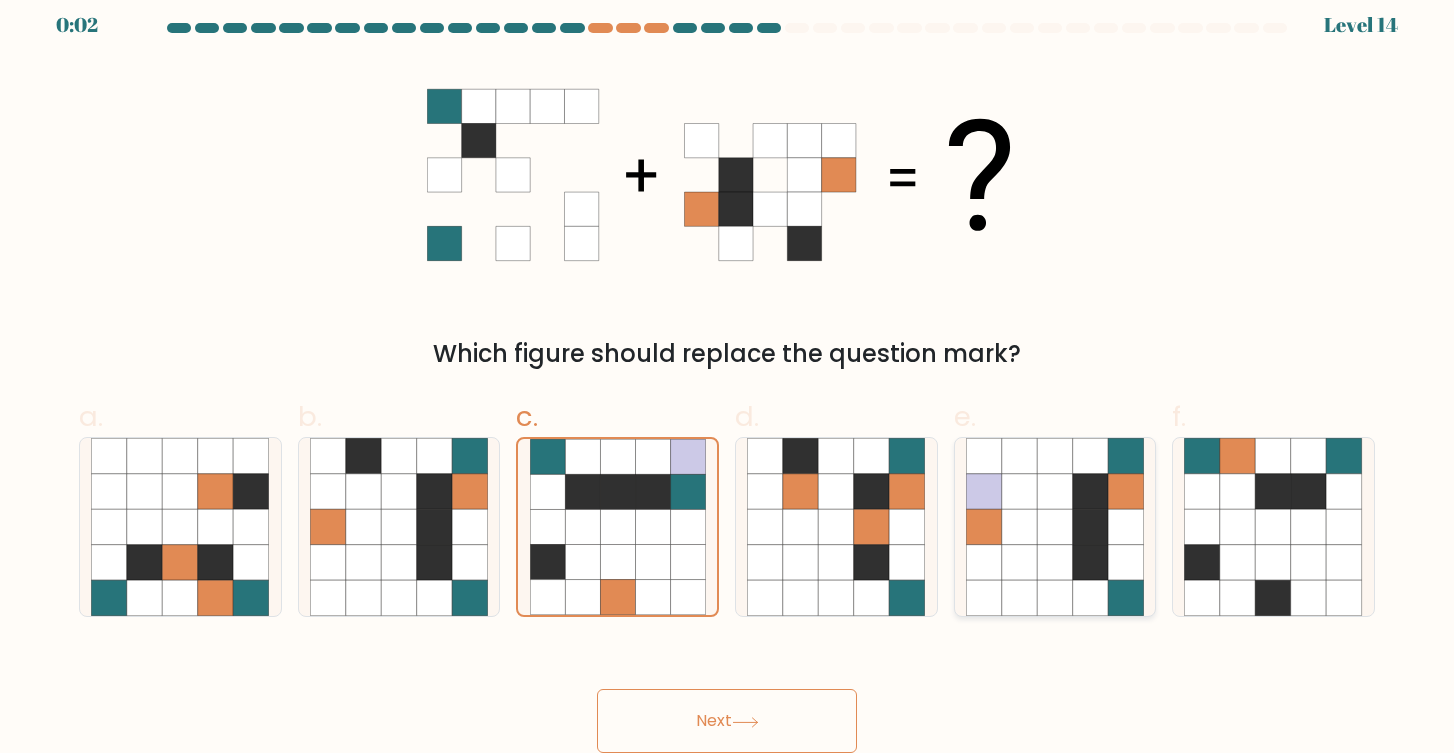 click 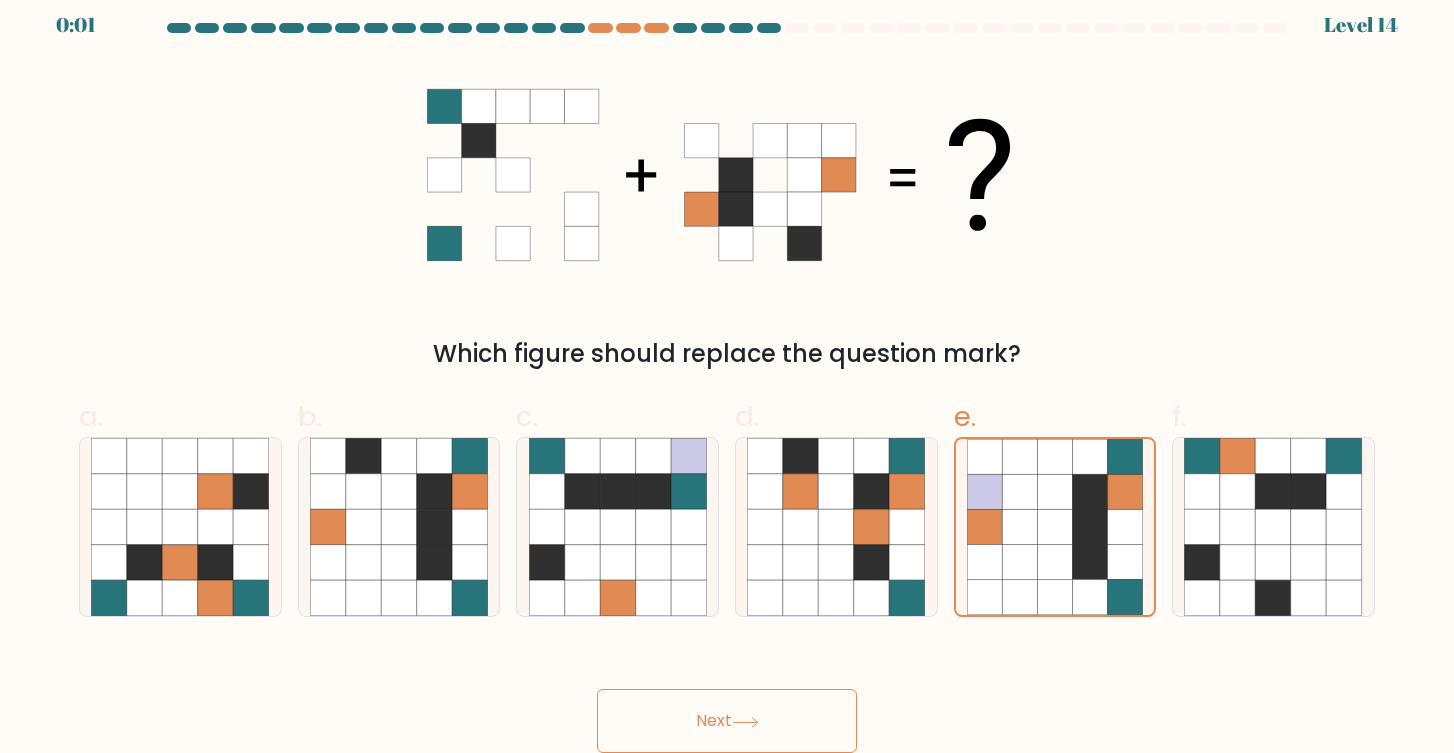 click on "Next" at bounding box center [727, 721] 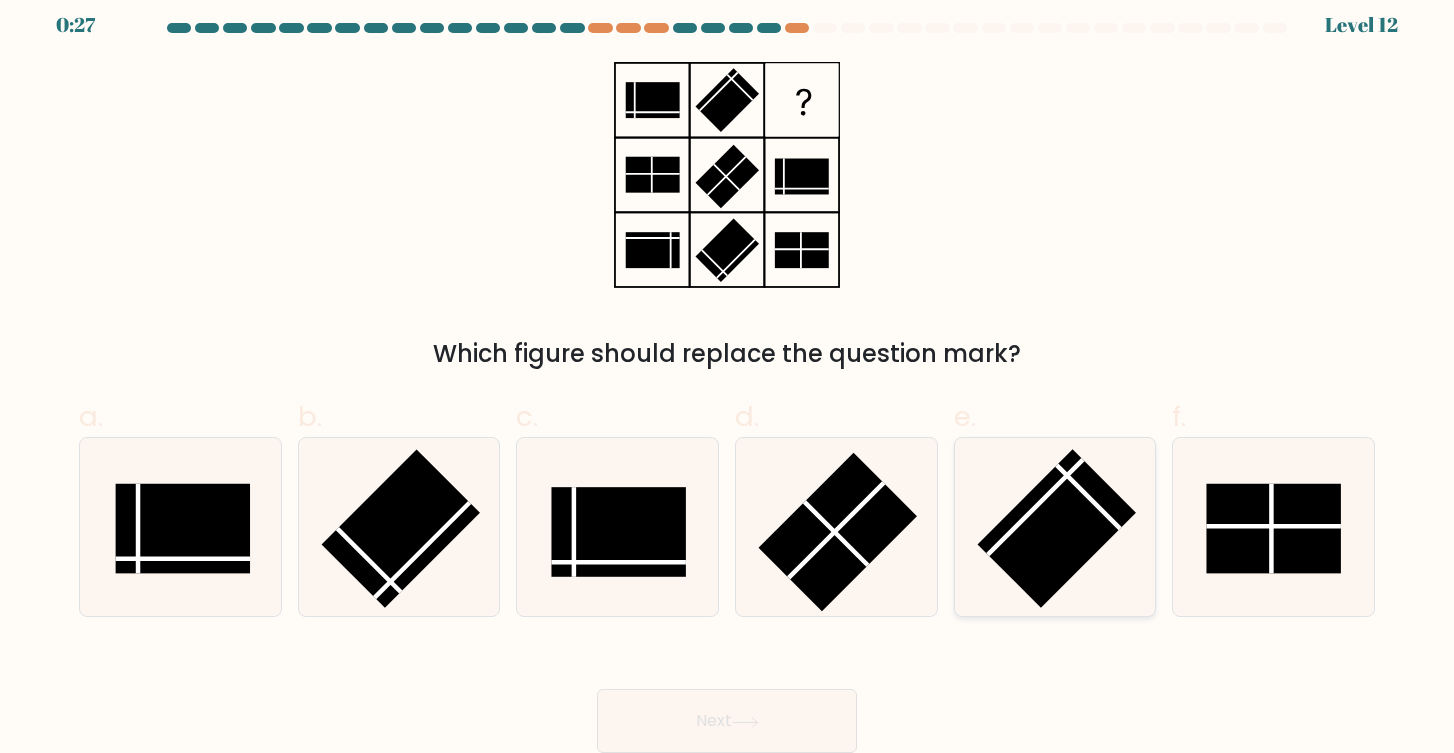 scroll, scrollTop: 0, scrollLeft: 0, axis: both 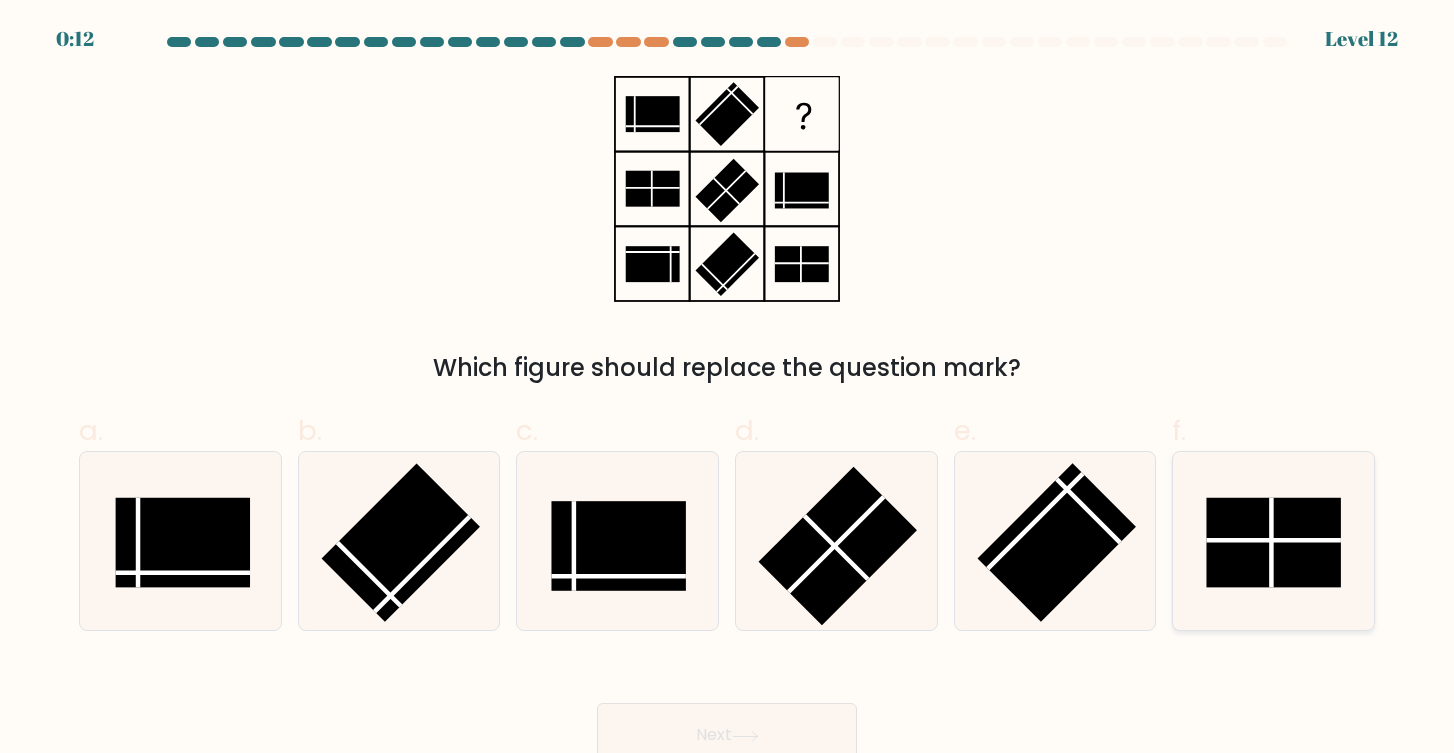 click 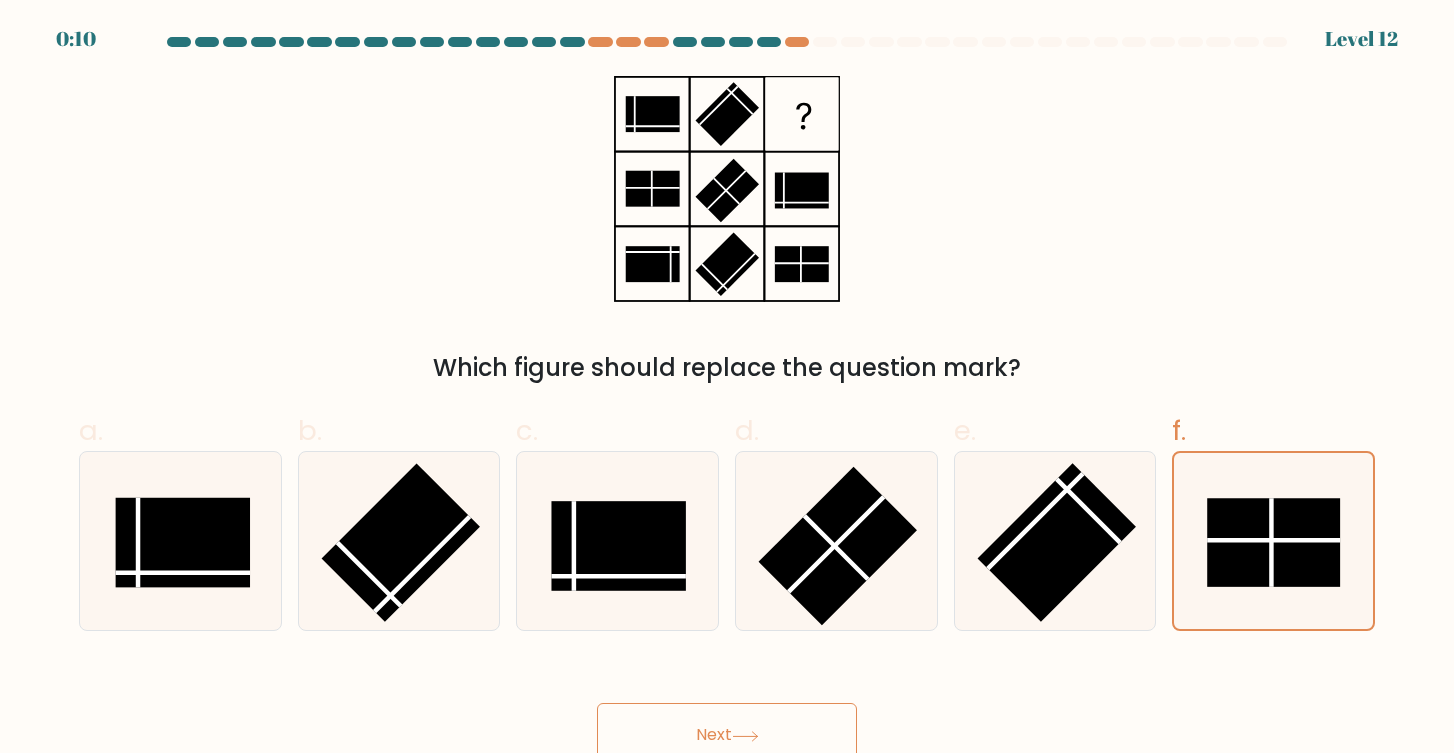 click on "Next" at bounding box center (727, 735) 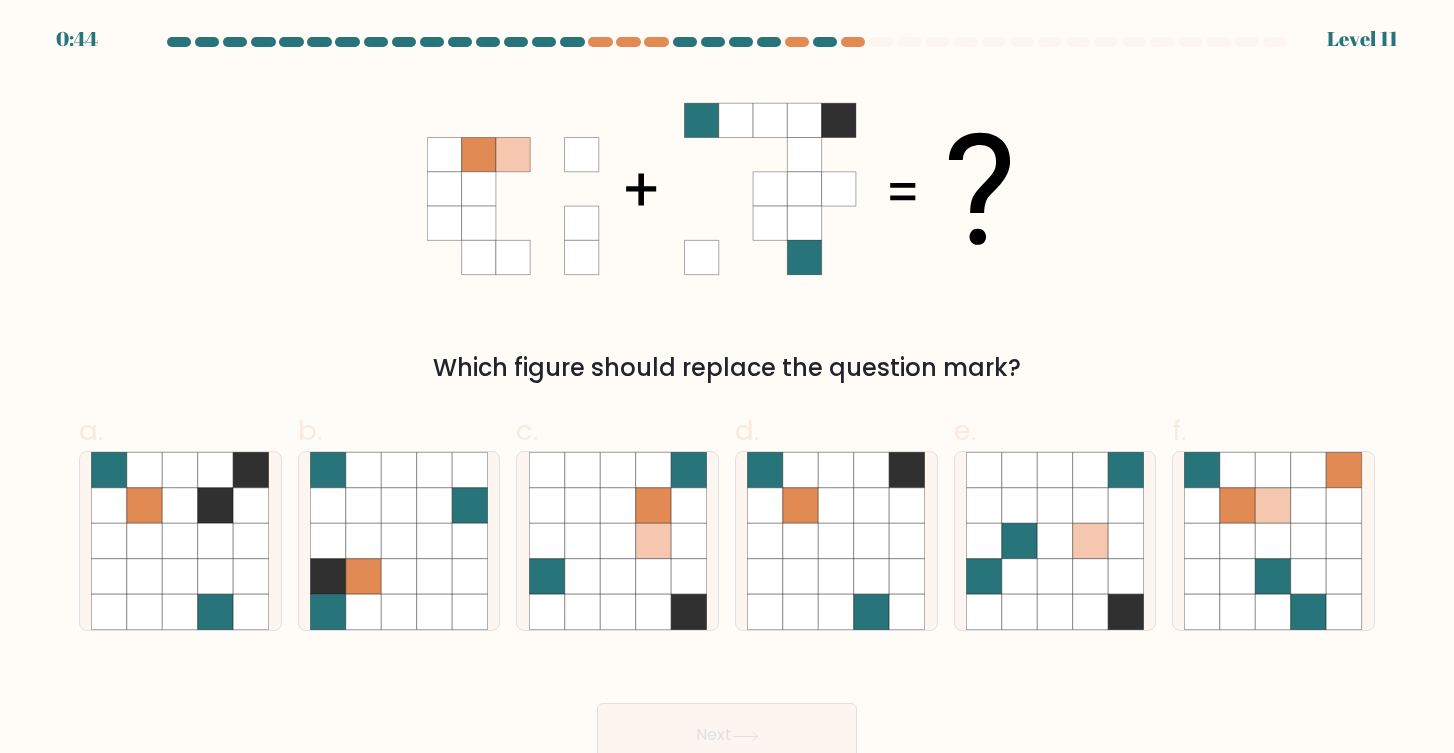 scroll, scrollTop: 0, scrollLeft: 0, axis: both 